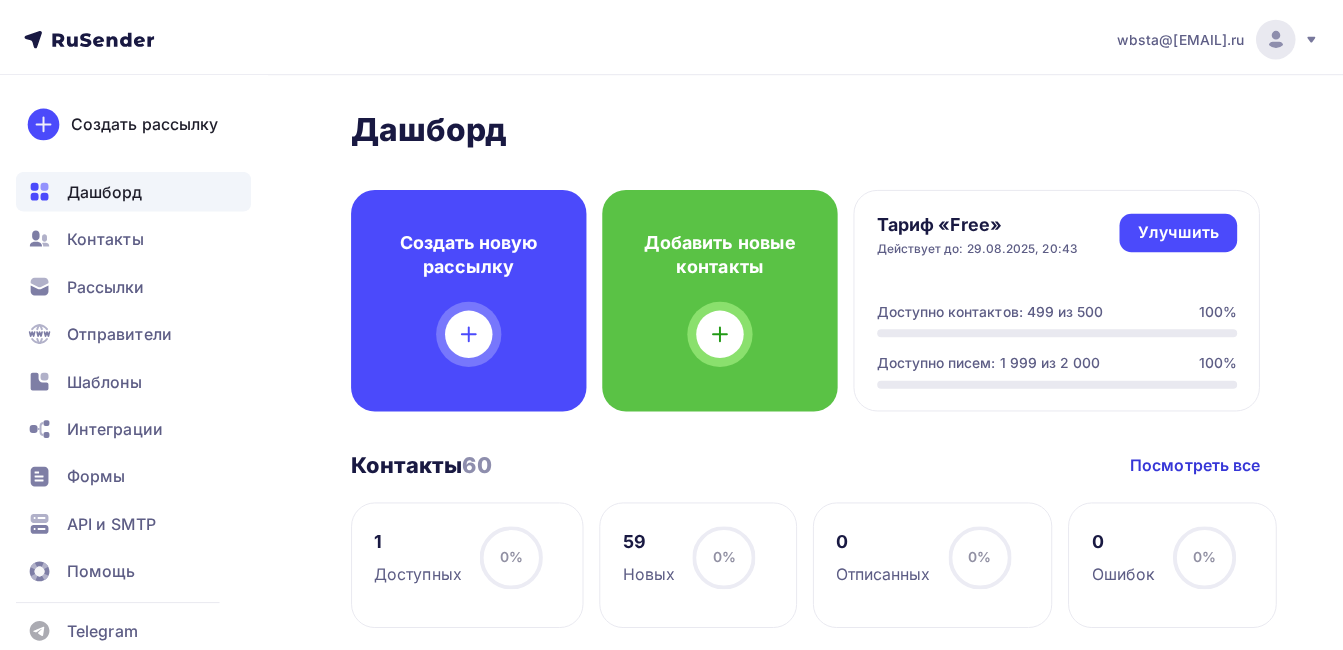 scroll, scrollTop: 0, scrollLeft: 0, axis: both 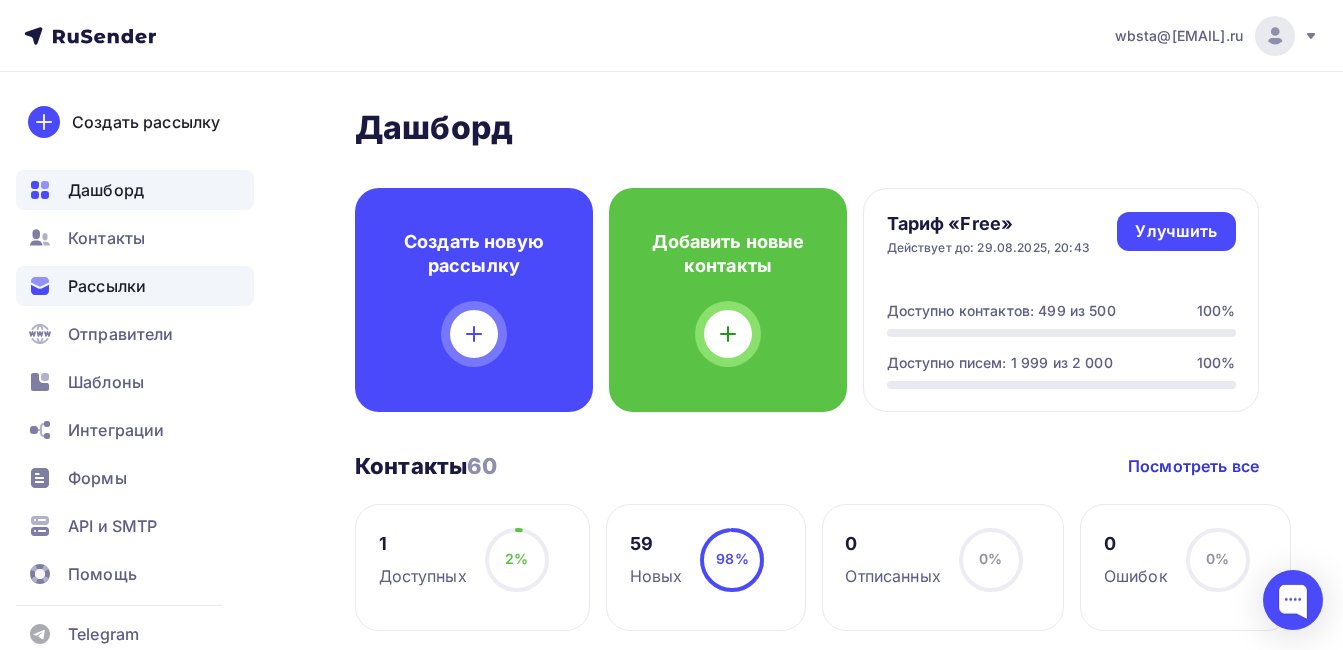 click on "Рассылки" at bounding box center [107, 286] 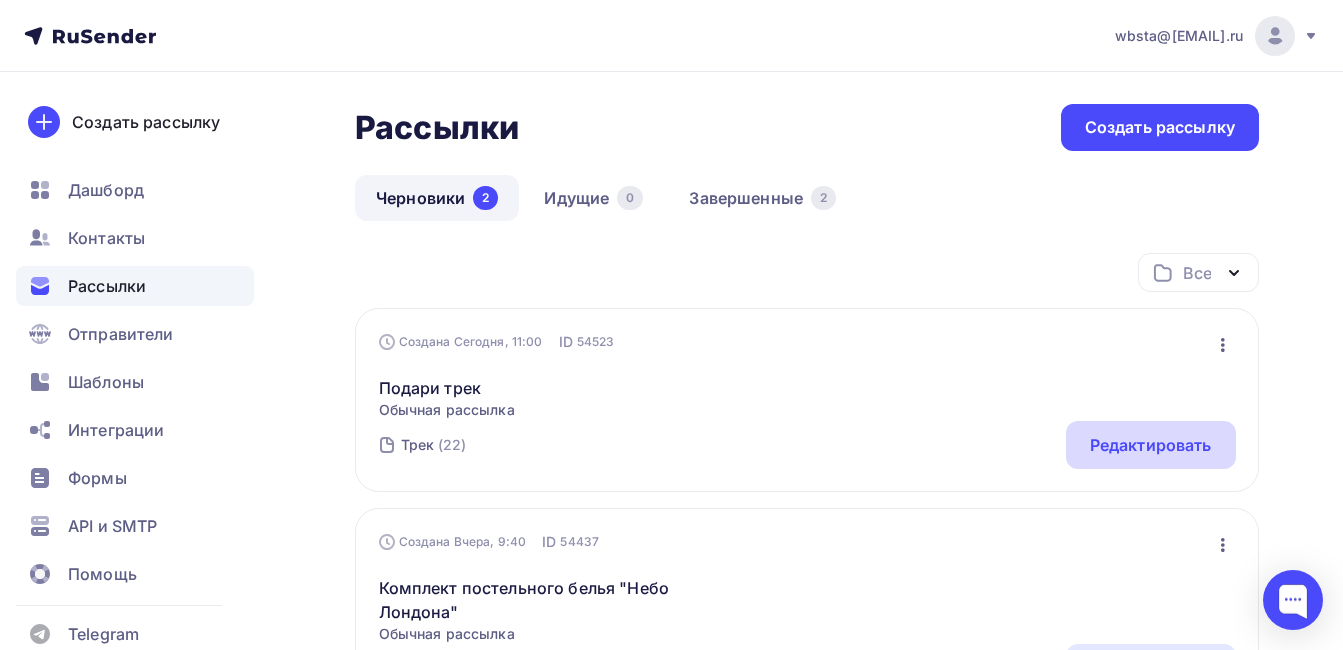 click on "Редактировать" at bounding box center (1151, 445) 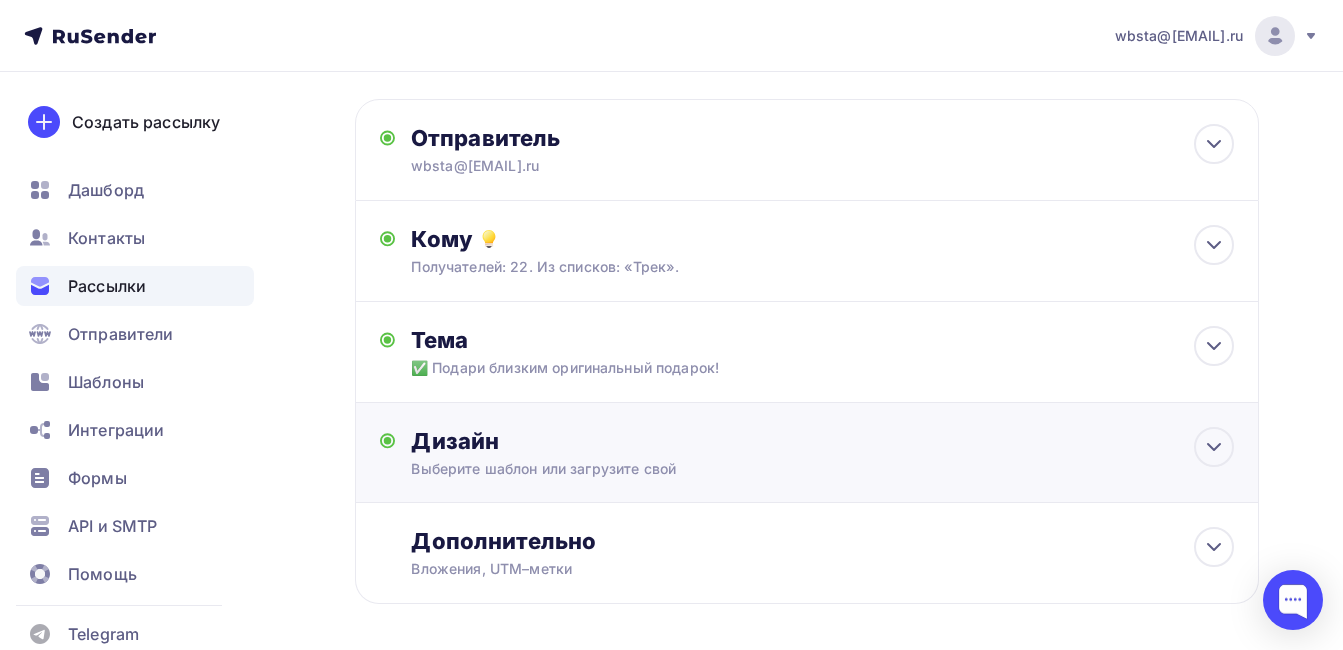 scroll, scrollTop: 167, scrollLeft: 0, axis: vertical 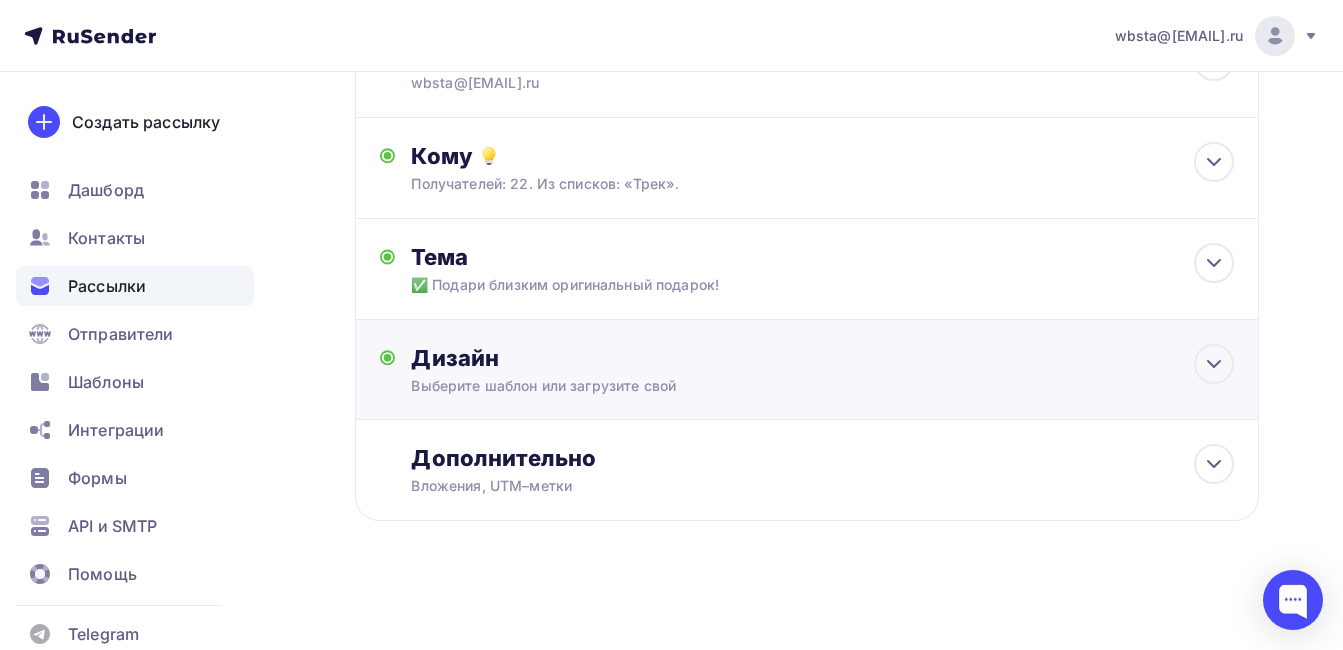 click on "Дизайн" at bounding box center (822, 358) 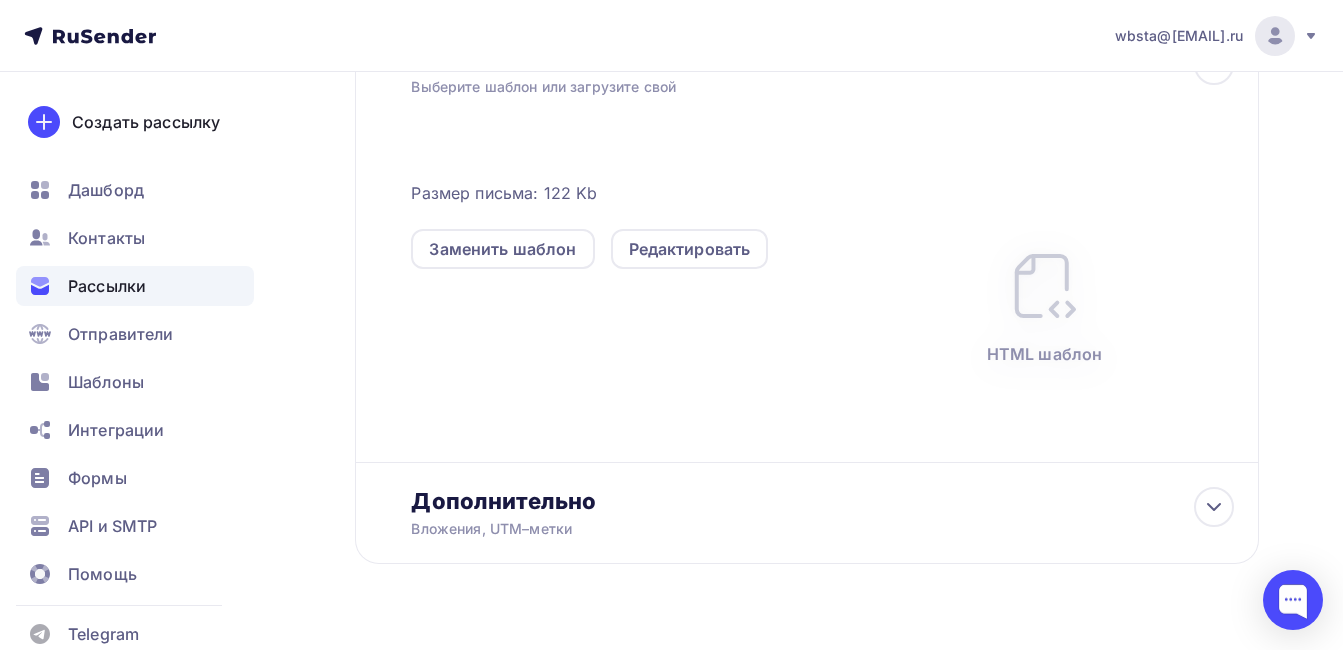 scroll, scrollTop: 467, scrollLeft: 0, axis: vertical 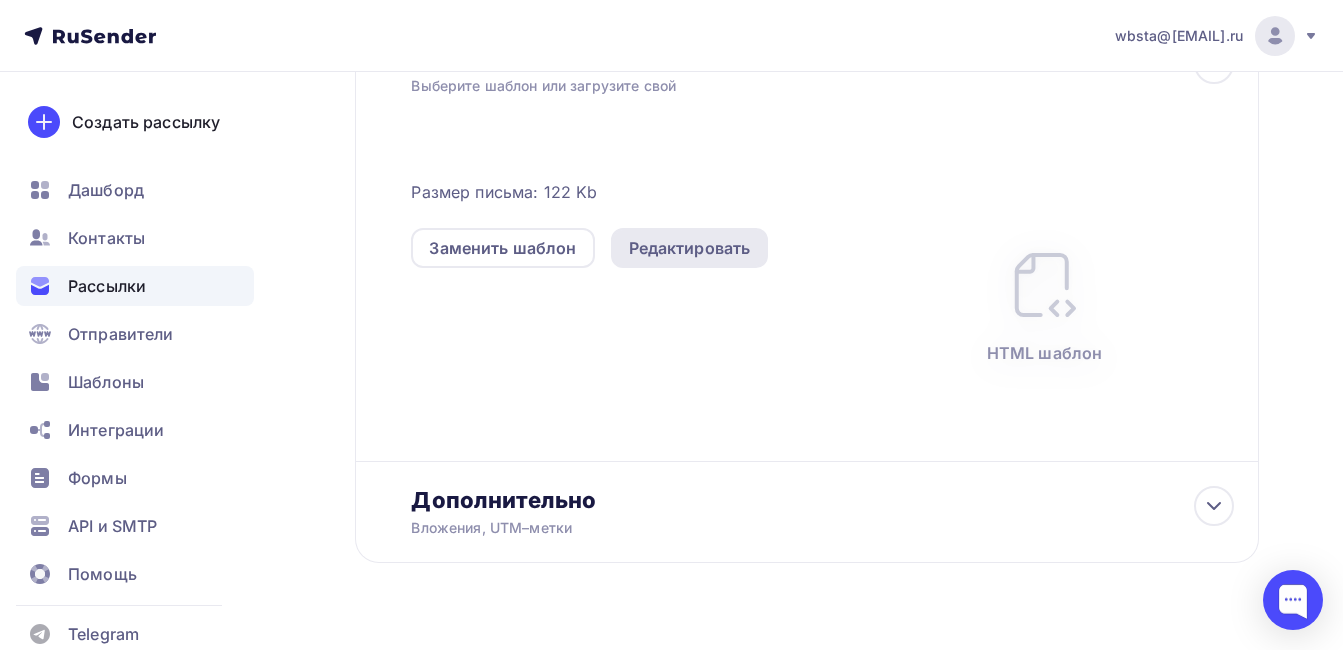 click on "Редактировать" at bounding box center (690, 248) 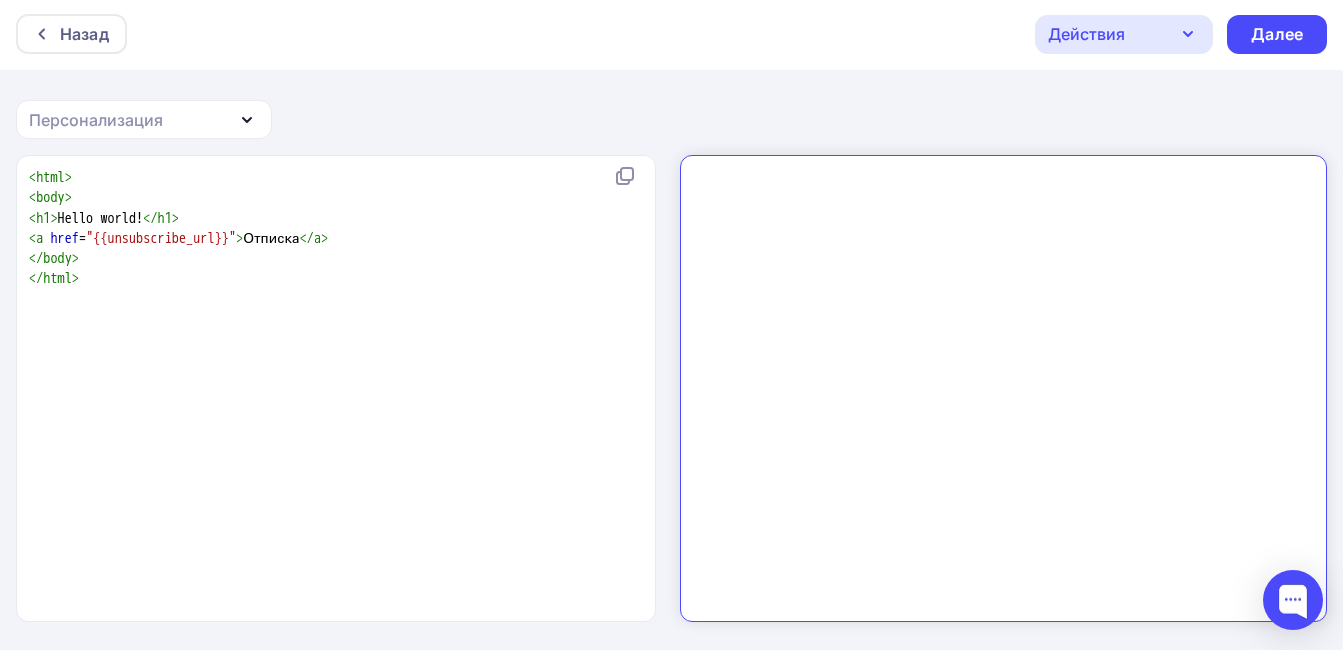scroll, scrollTop: 0, scrollLeft: 0, axis: both 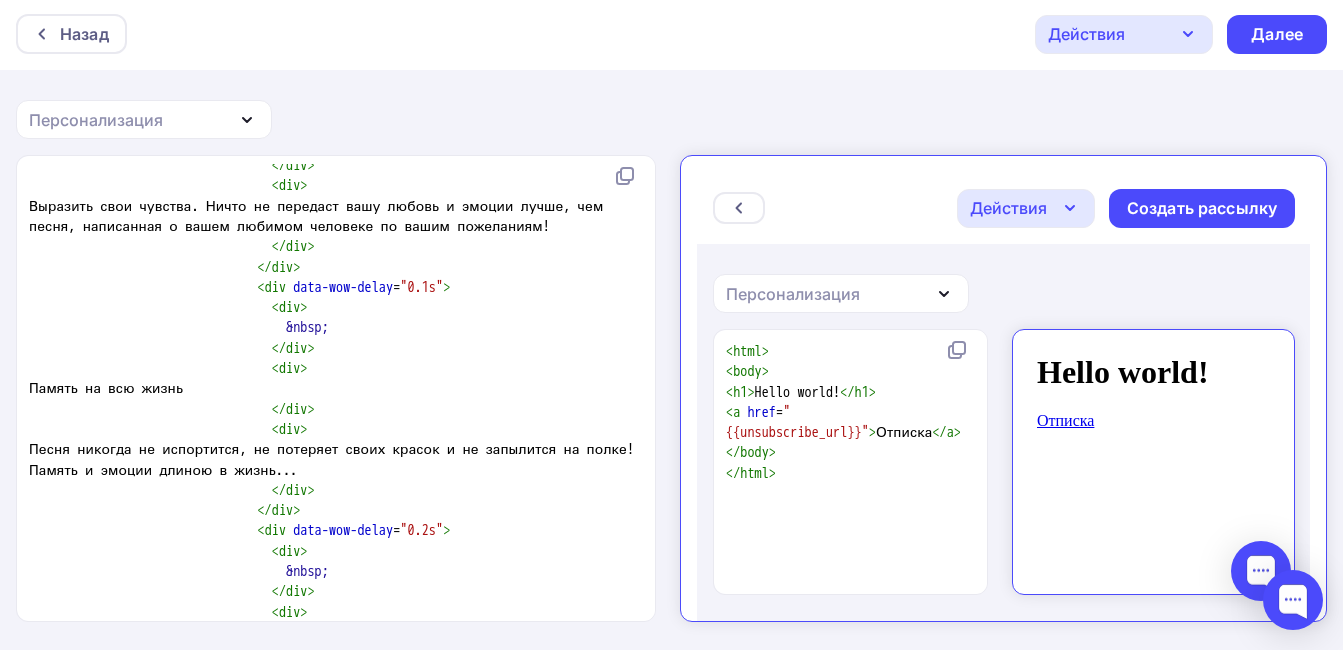 click 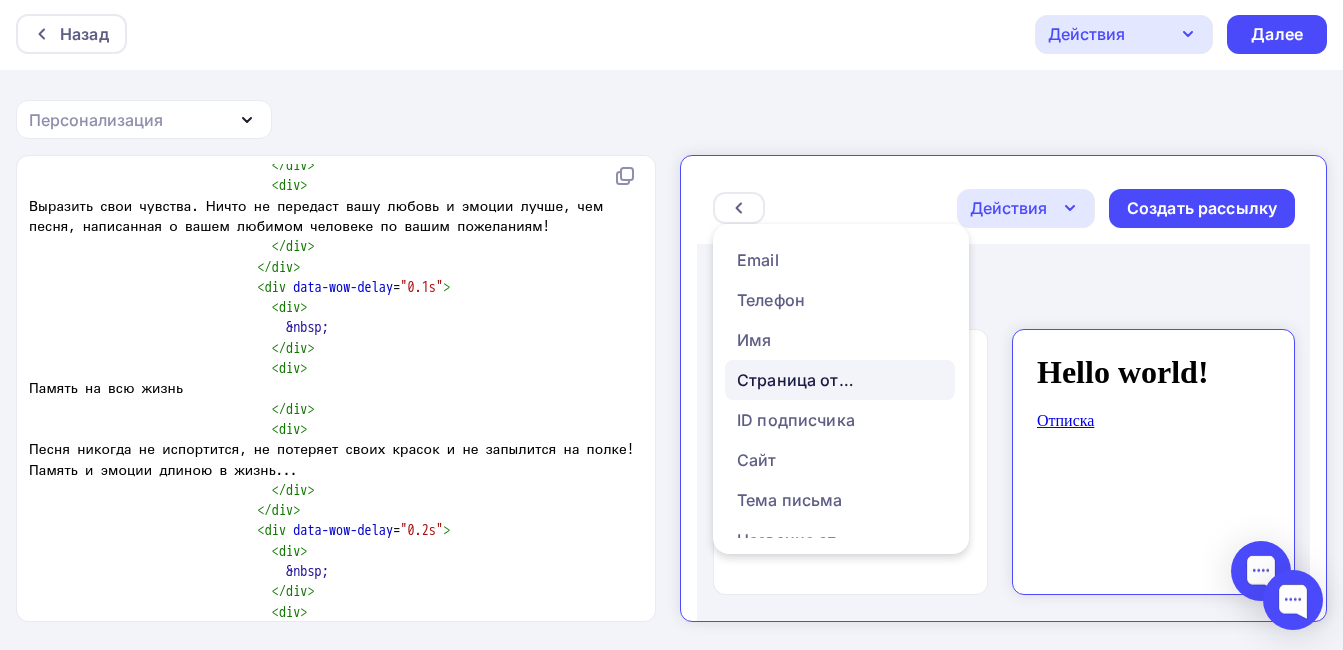 click on "Страница отписки" at bounding box center [779, 363] 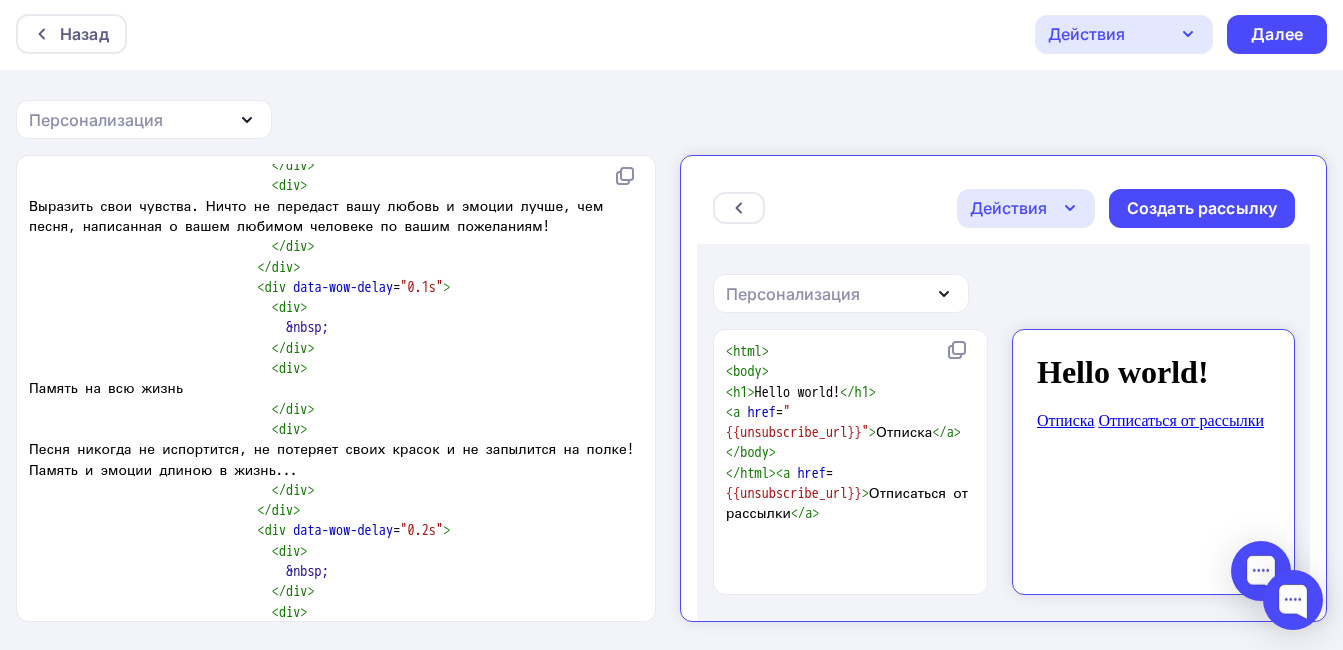 click on "Hello world!
Отписка
Отписаться от рассылки" at bounding box center (1135, 453) 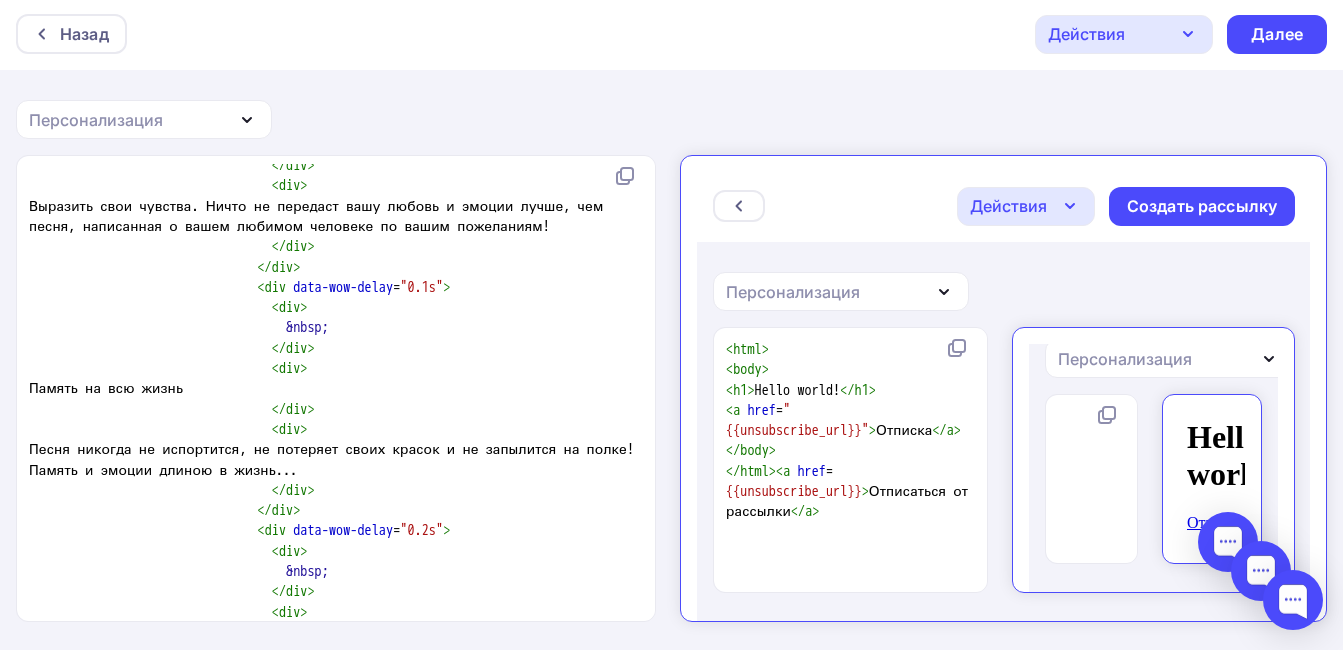 click 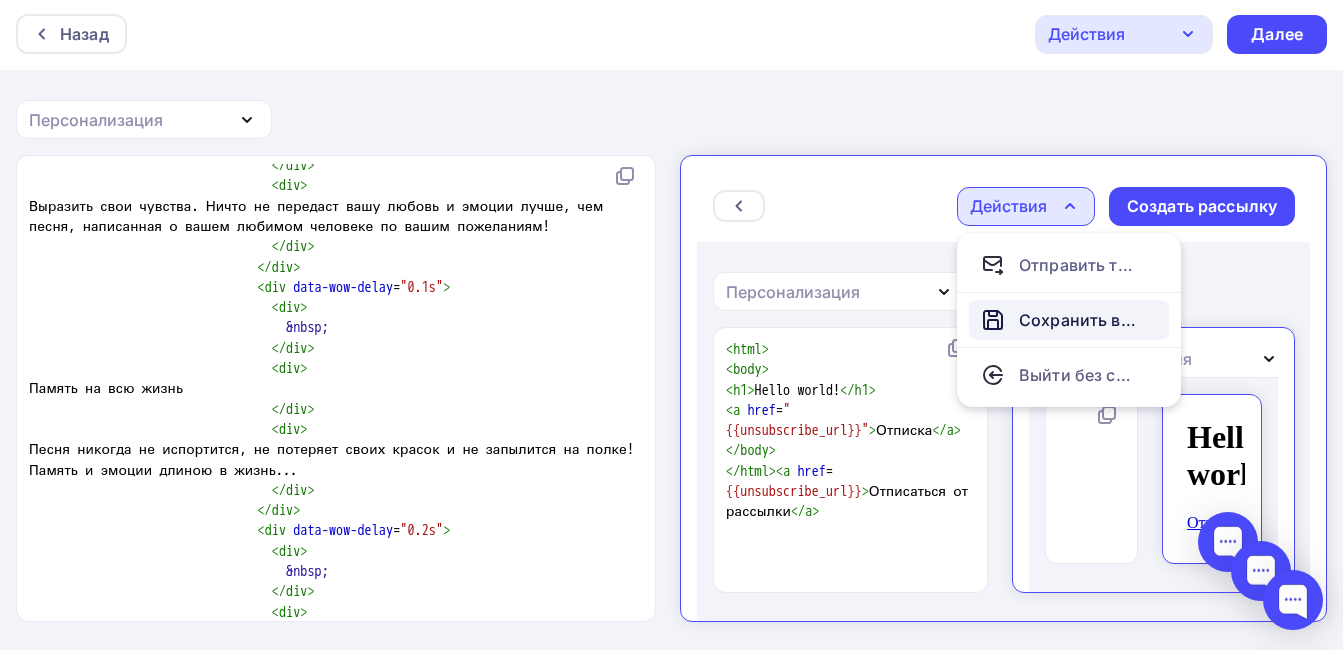 click on "Сохранить в Мои шаблоны" at bounding box center [1061, 303] 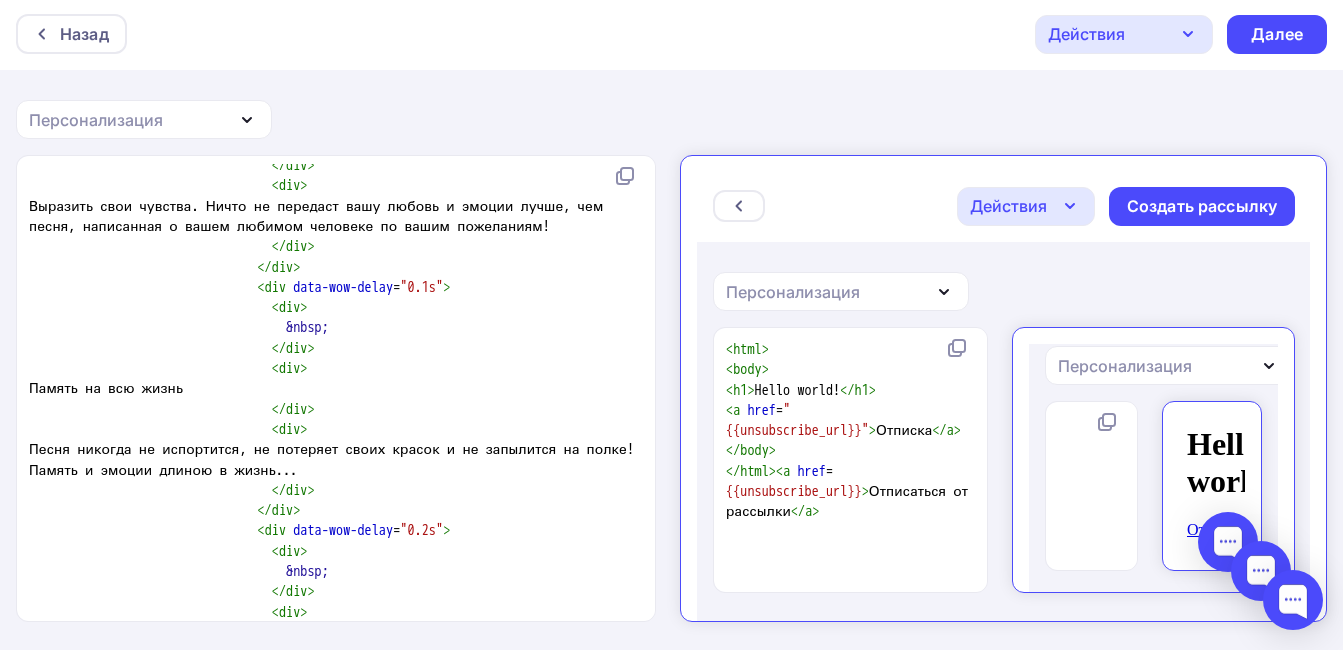 click 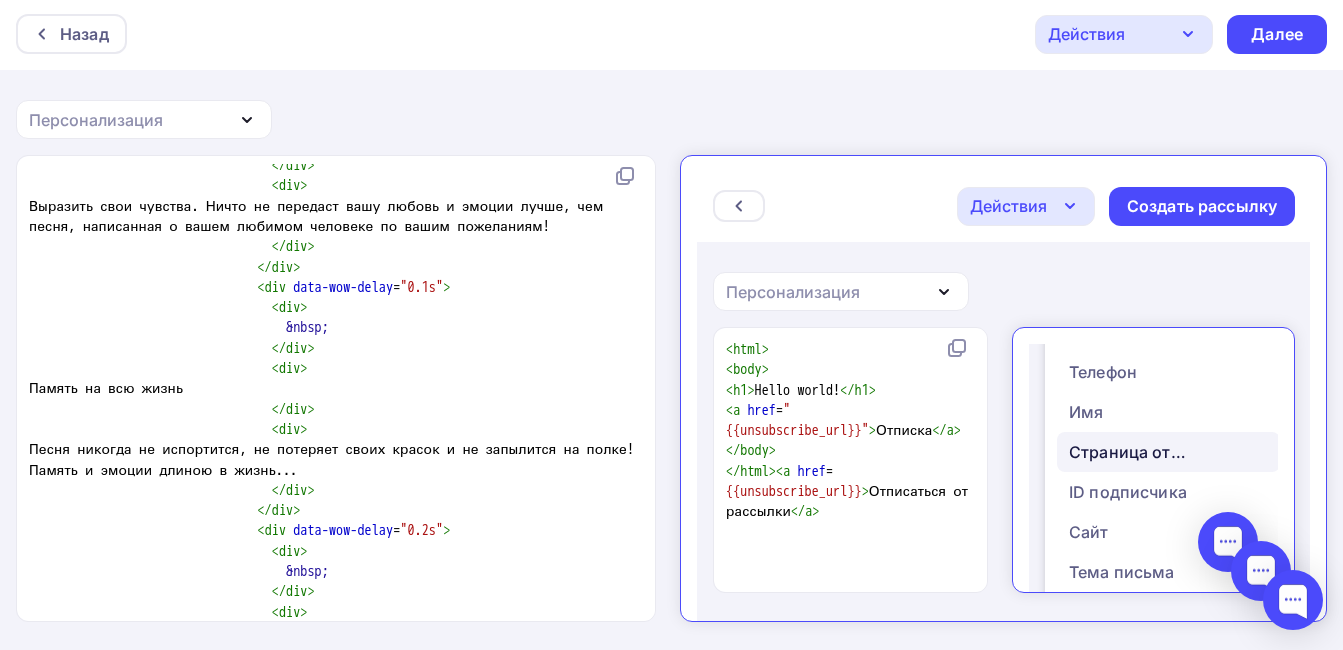 click on "Страница отписки" at bounding box center (1111, 435) 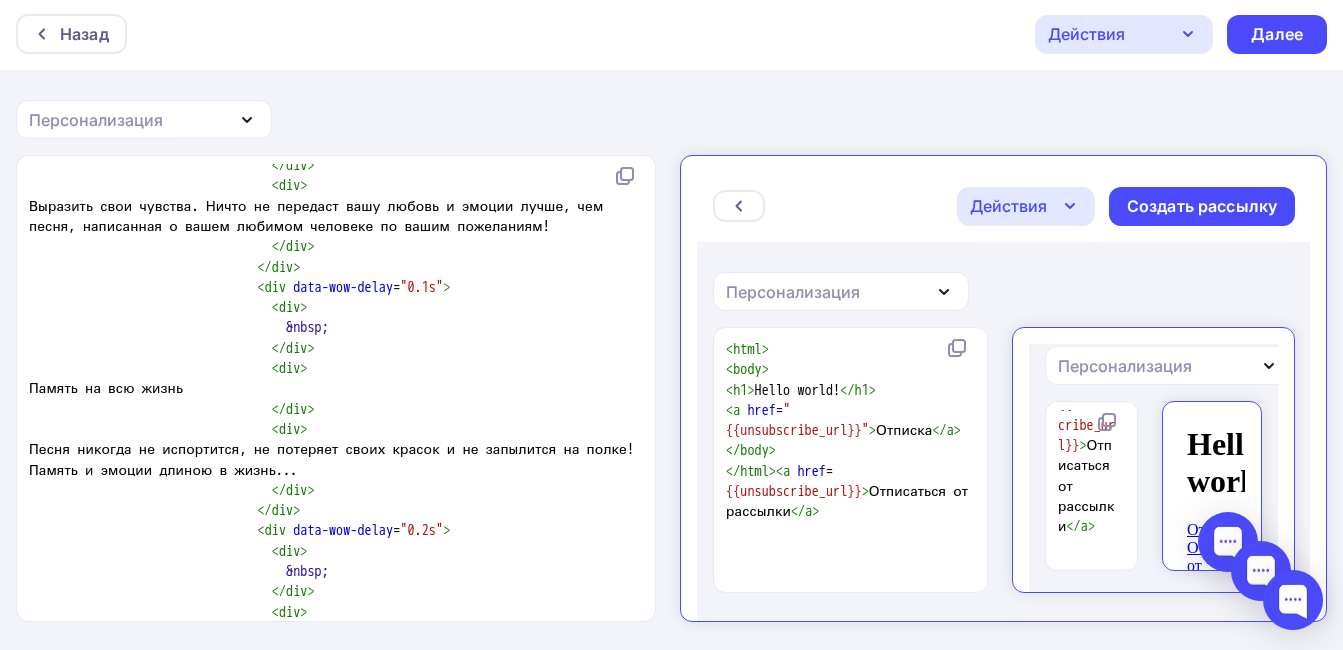 scroll, scrollTop: 394, scrollLeft: 0, axis: vertical 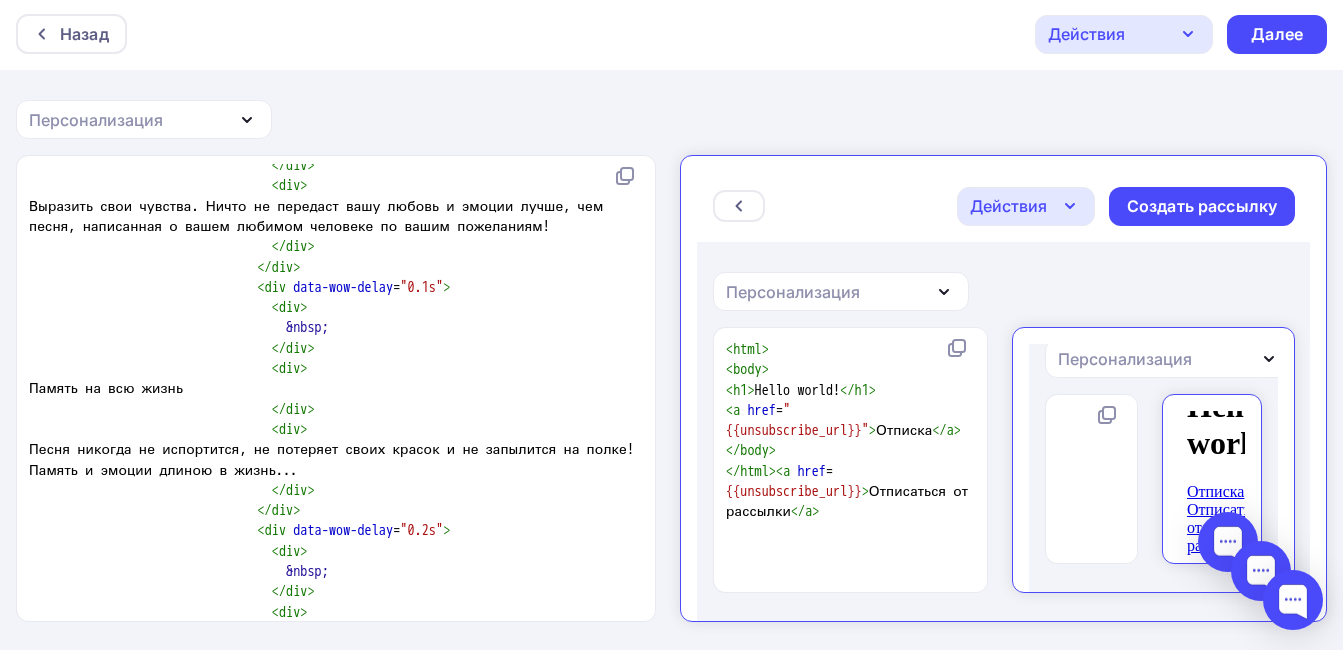 click on "Отписаться от рассылки" at bounding box center (1208, 510) 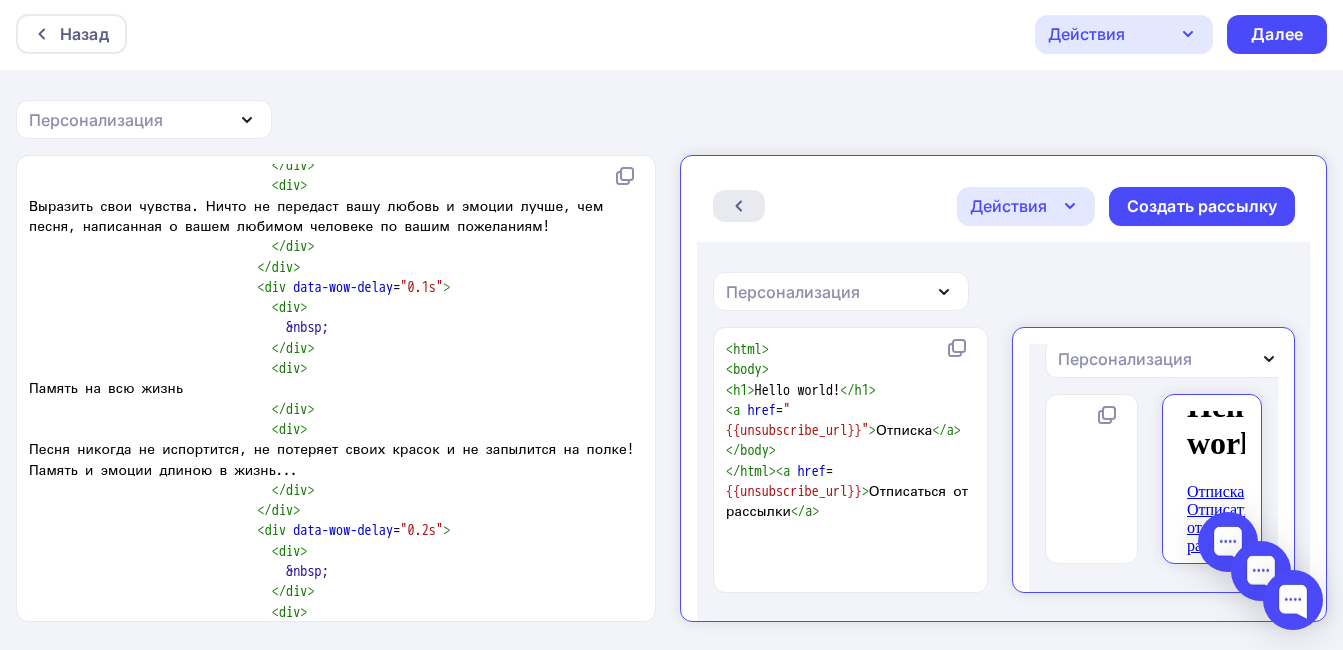 click 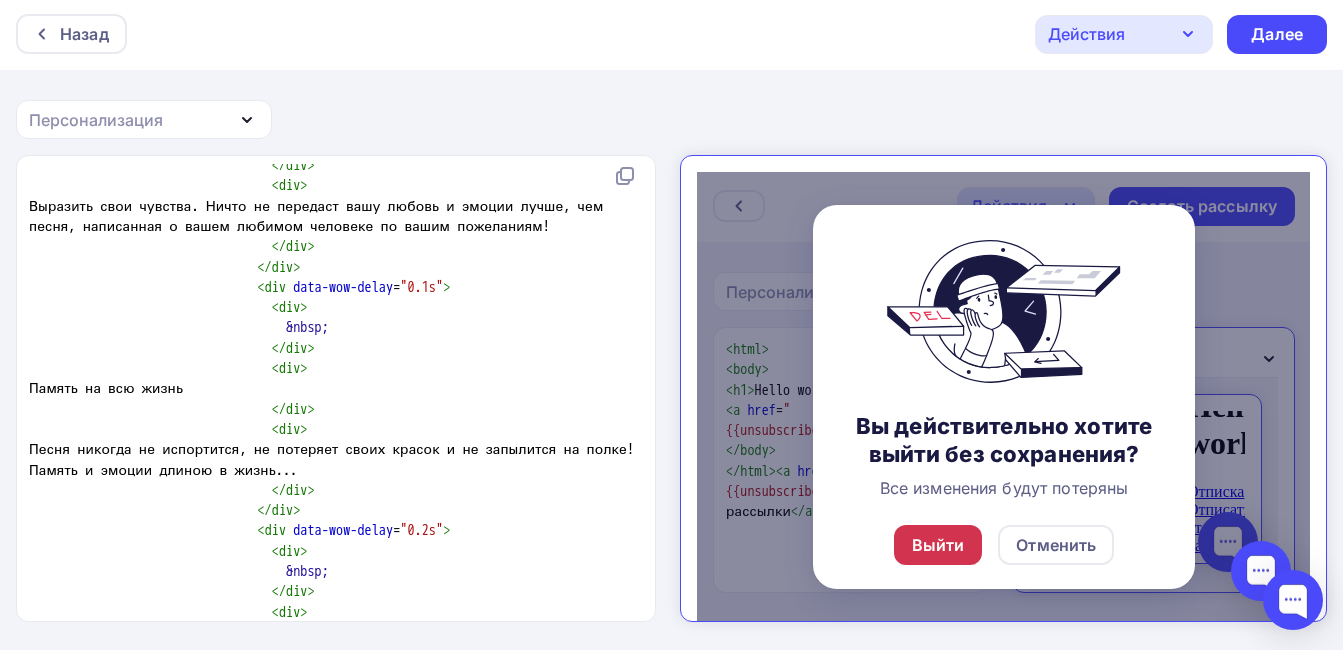 click on "Выйти" at bounding box center [920, 528] 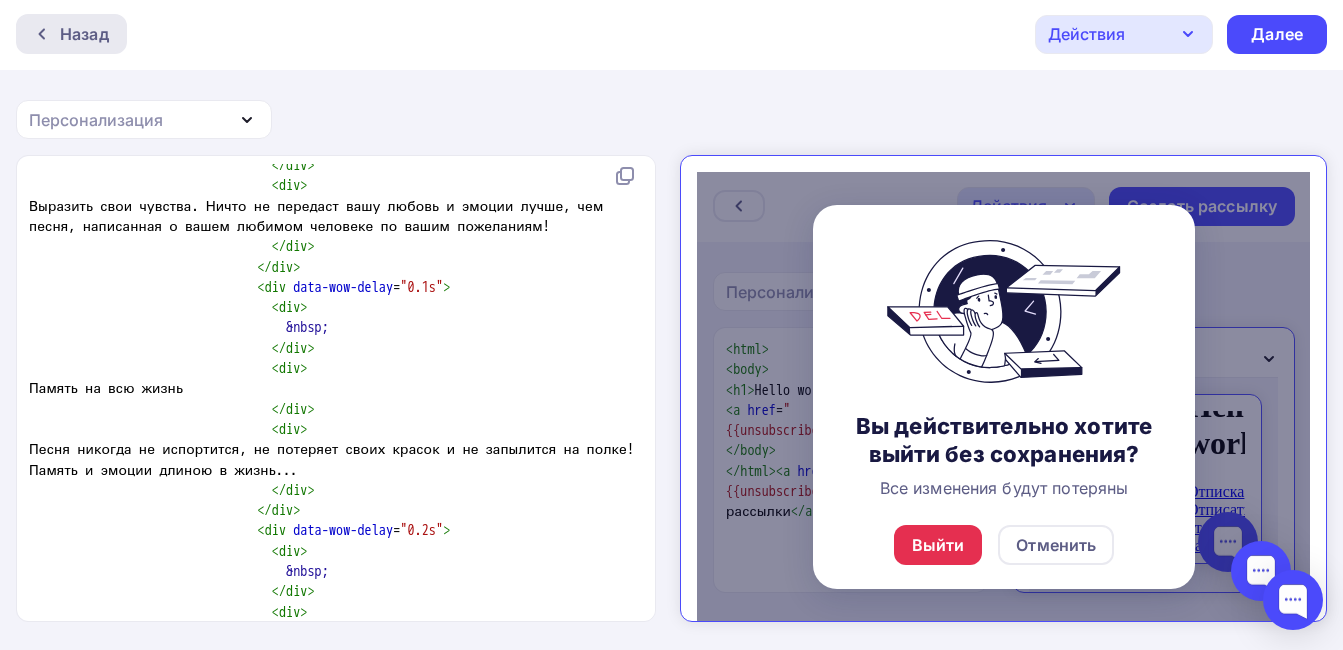 click on "Назад" at bounding box center (84, 34) 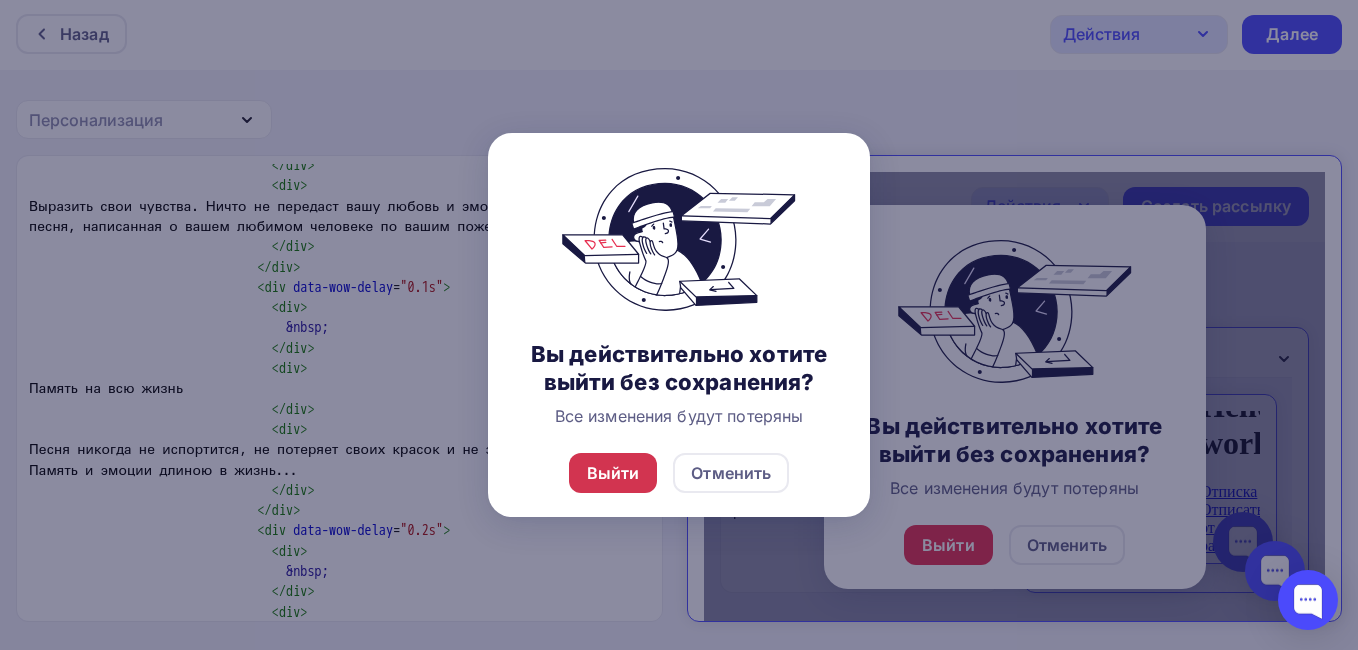 click on "Выйти" at bounding box center (613, 473) 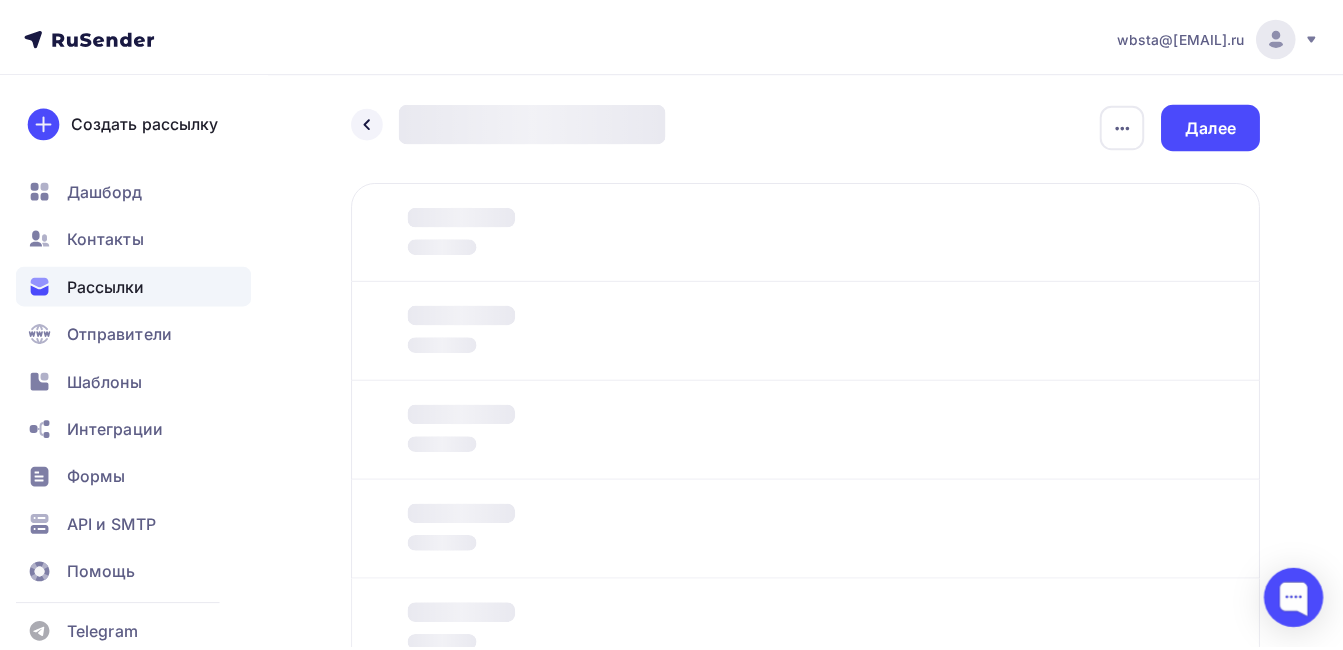 scroll, scrollTop: 162, scrollLeft: 0, axis: vertical 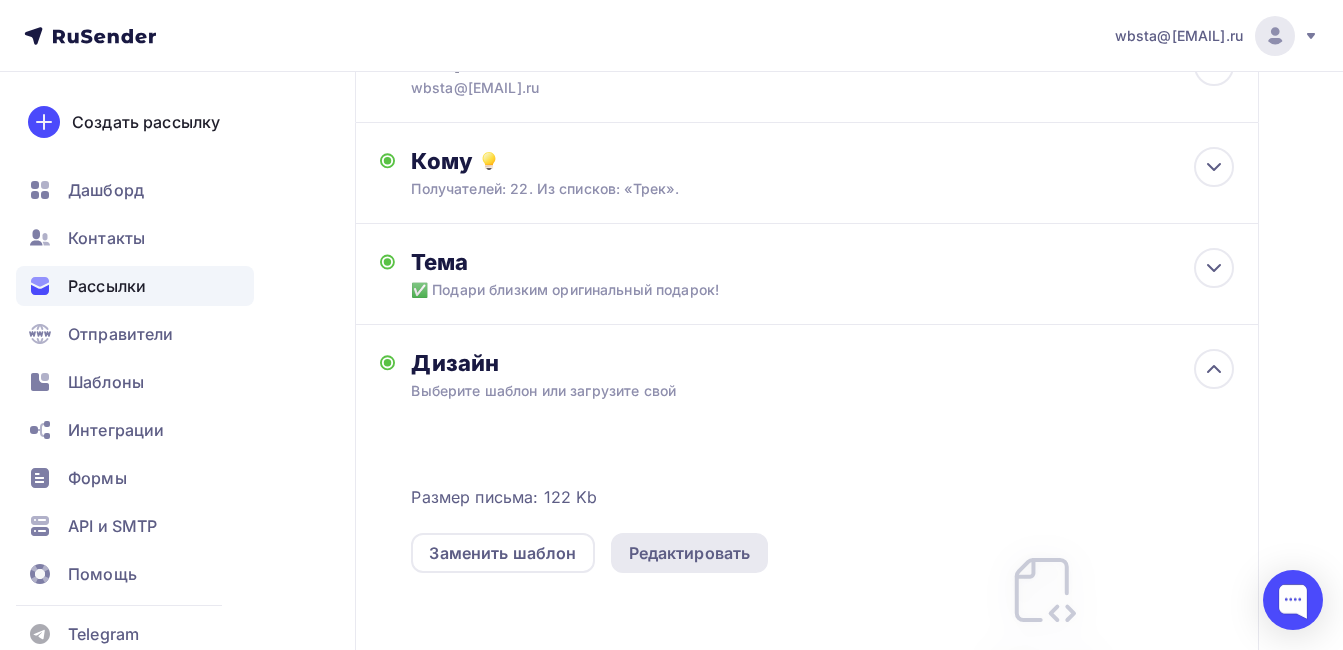 click on "Редактировать" at bounding box center (690, 553) 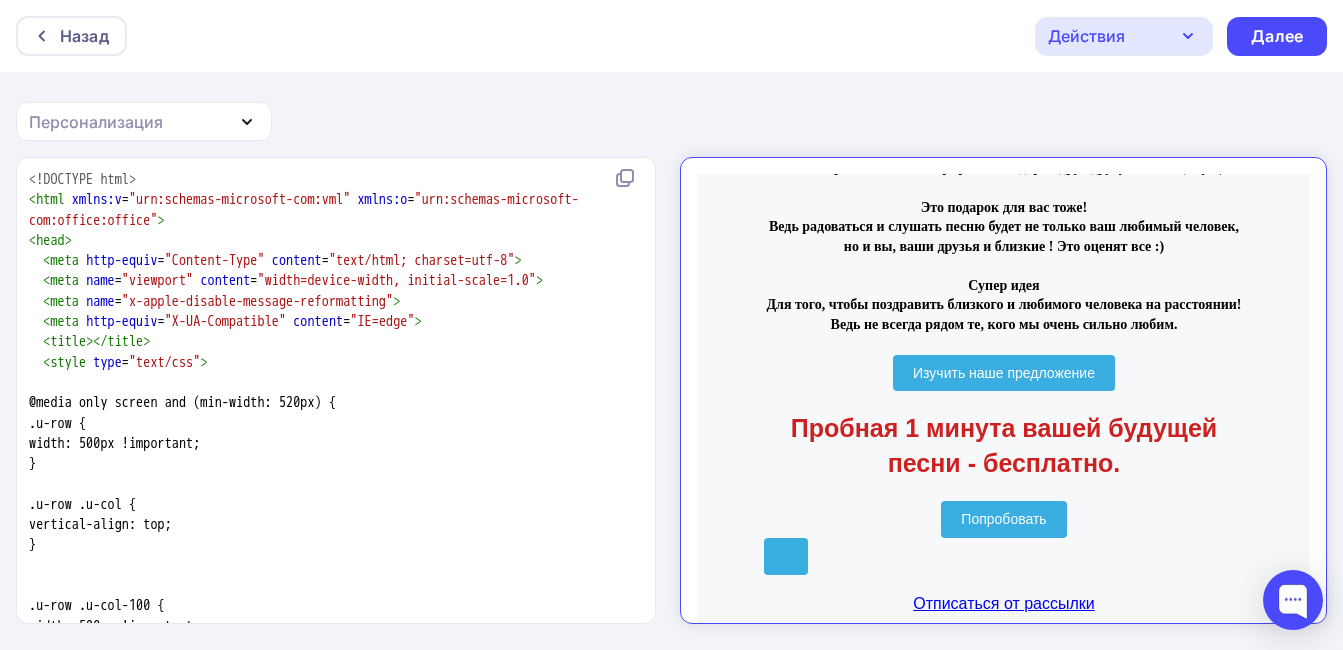 scroll, scrollTop: 2, scrollLeft: 0, axis: vertical 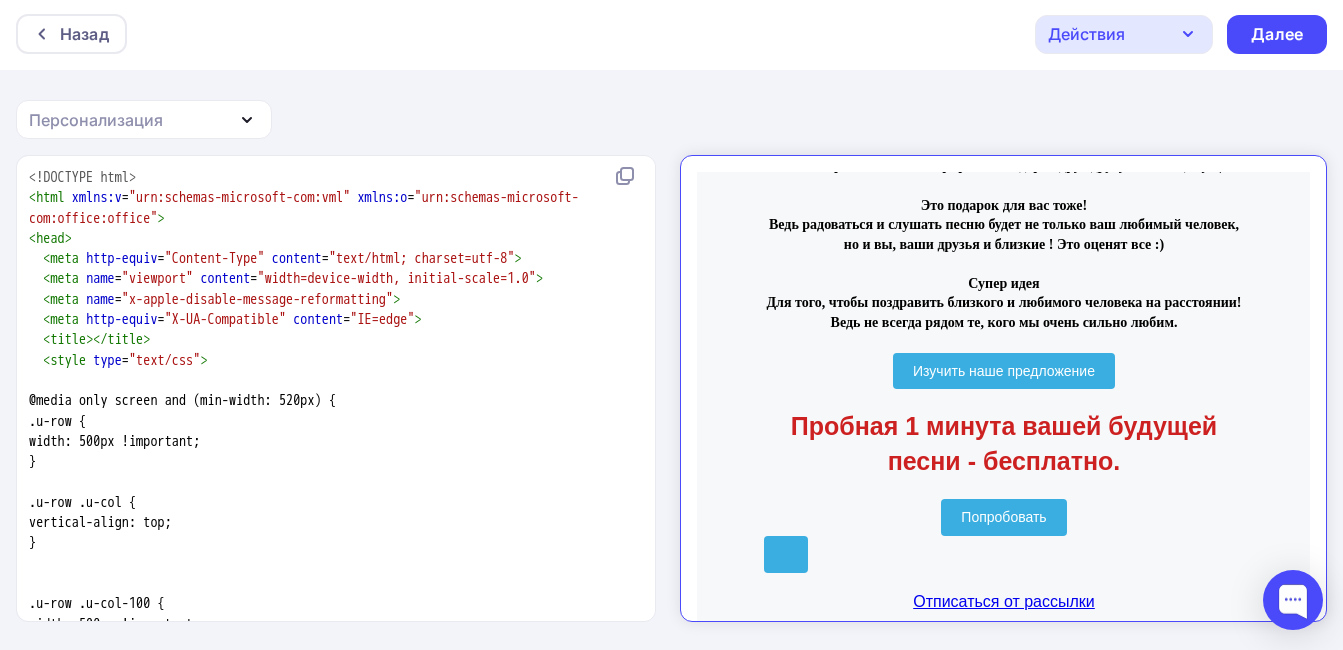 drag, startPoint x: 1065, startPoint y: 587, endPoint x: 867, endPoint y: 581, distance: 198.09088 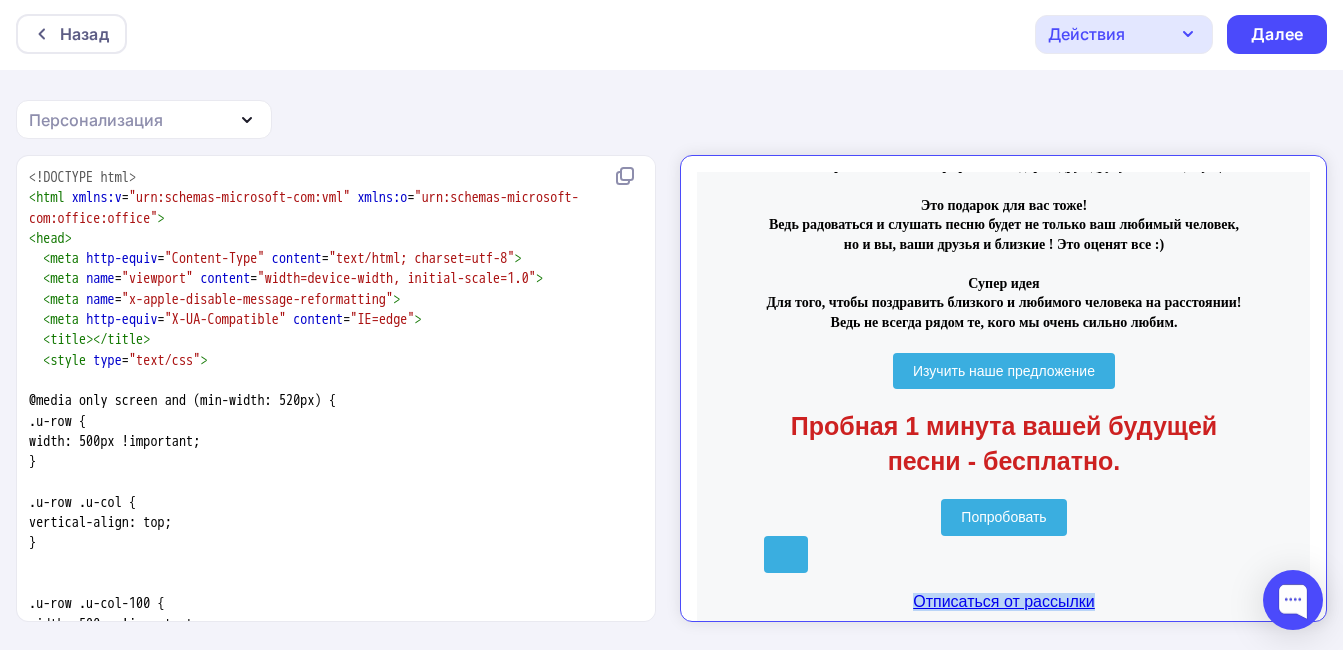 drag, startPoint x: 890, startPoint y: 592, endPoint x: 1077, endPoint y: 597, distance: 187.06683 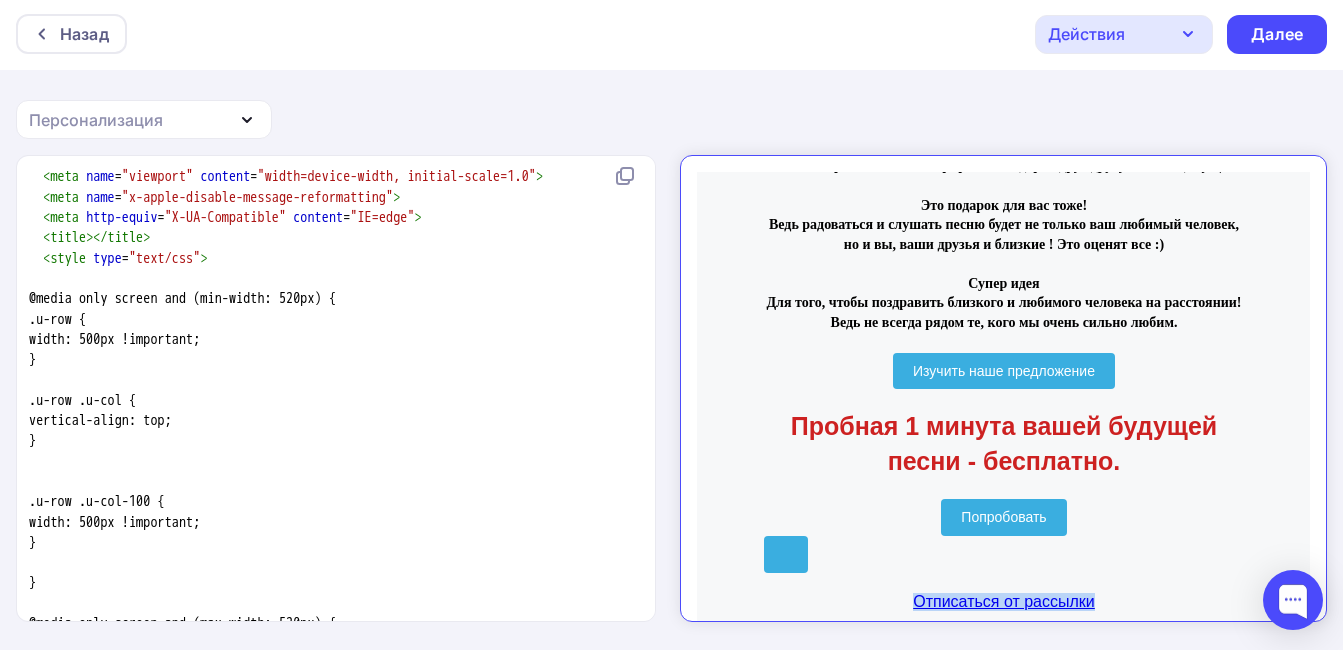scroll, scrollTop: 329, scrollLeft: 0, axis: vertical 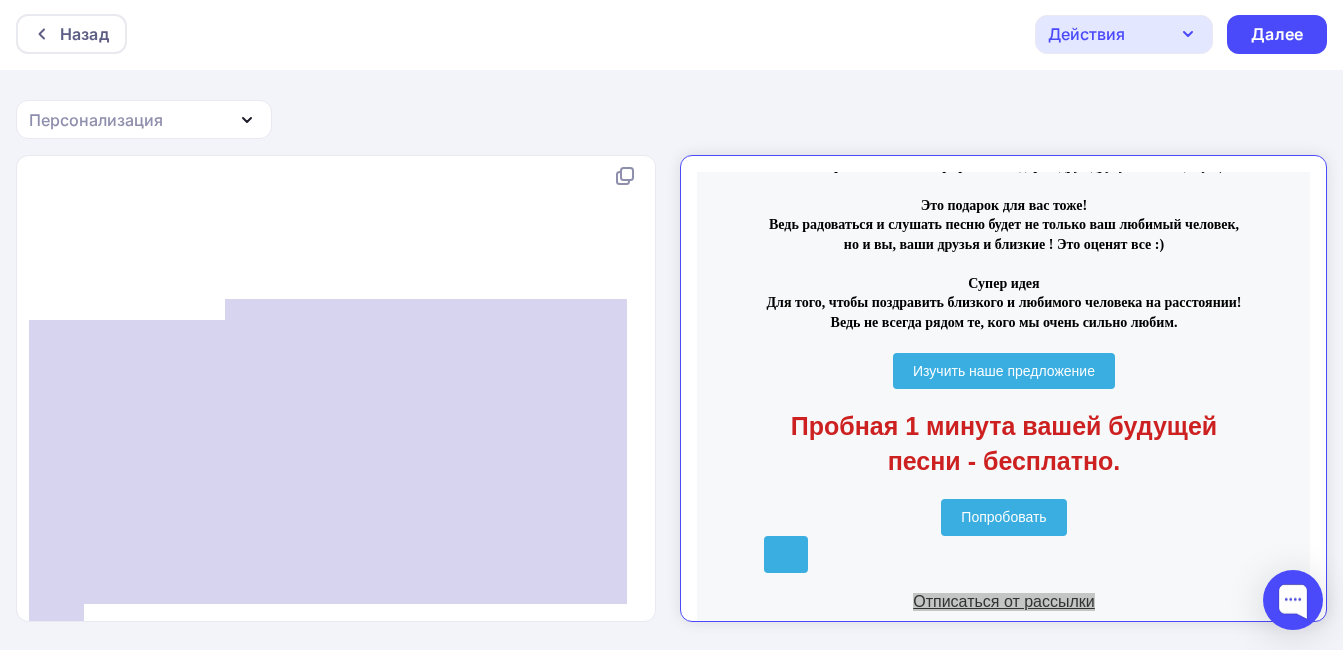 type on "</div>
</td>
</tr>
</tbody>
</table>
</div>
</div>
</div>
</div>
</div>
</div>
</td>
</tr>
</tbody>
</table>
</body>
</html>" 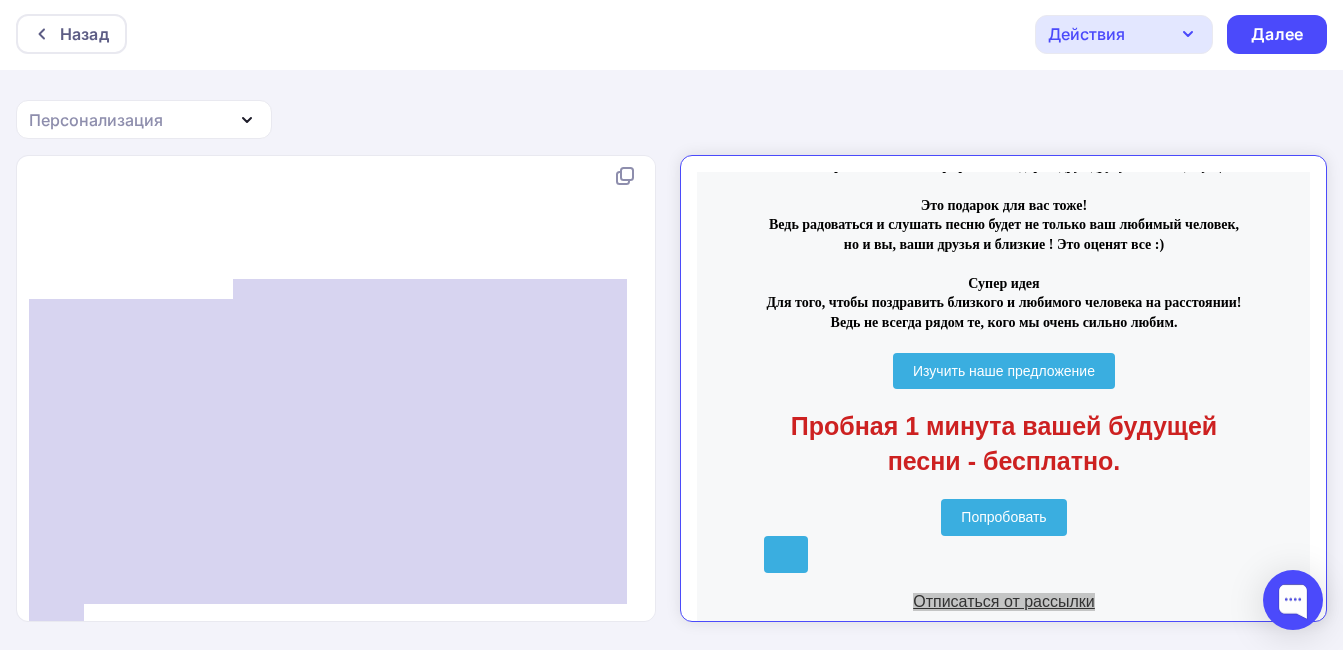 drag, startPoint x: 97, startPoint y: 600, endPoint x: 234, endPoint y: 275, distance: 352.69534 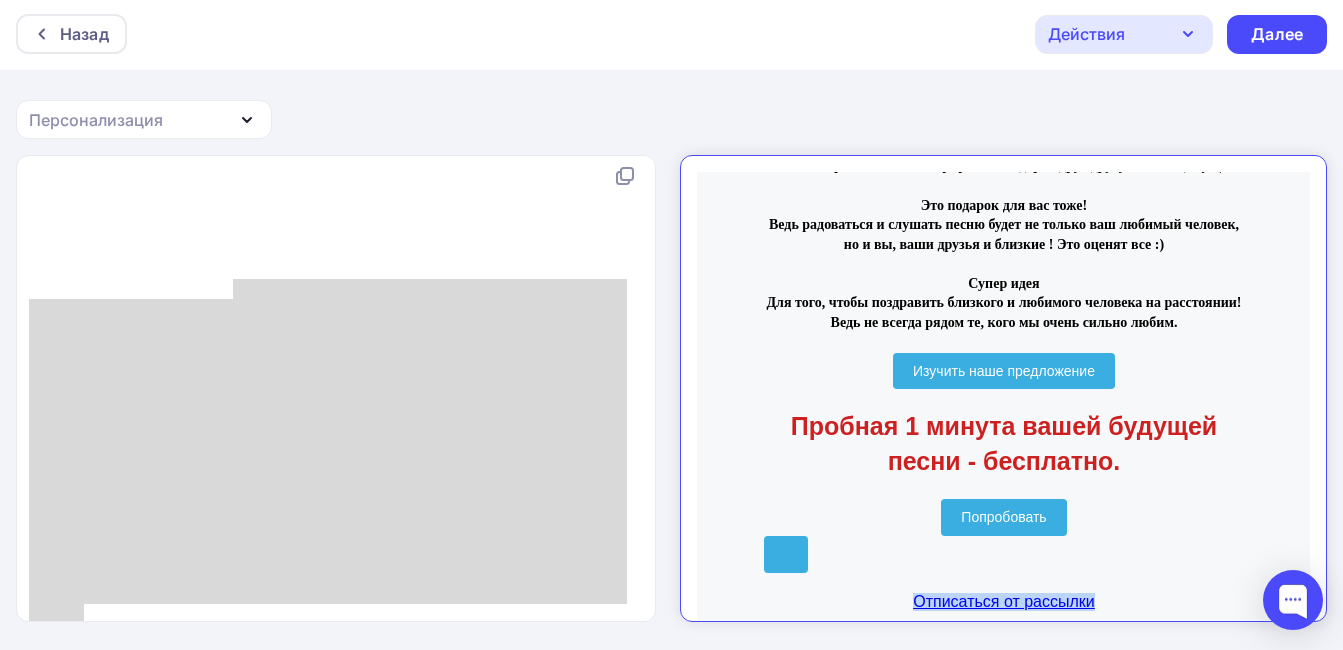 click on "Отписаться от рассылки" at bounding box center [986, 584] 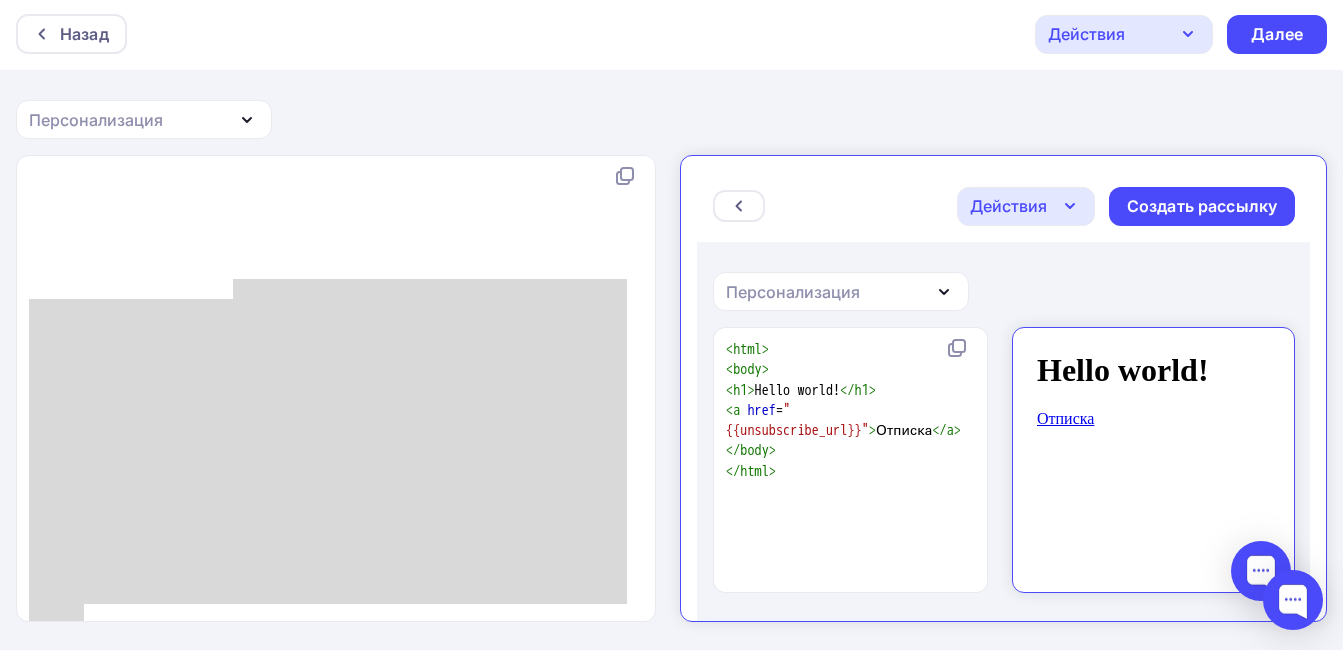 click 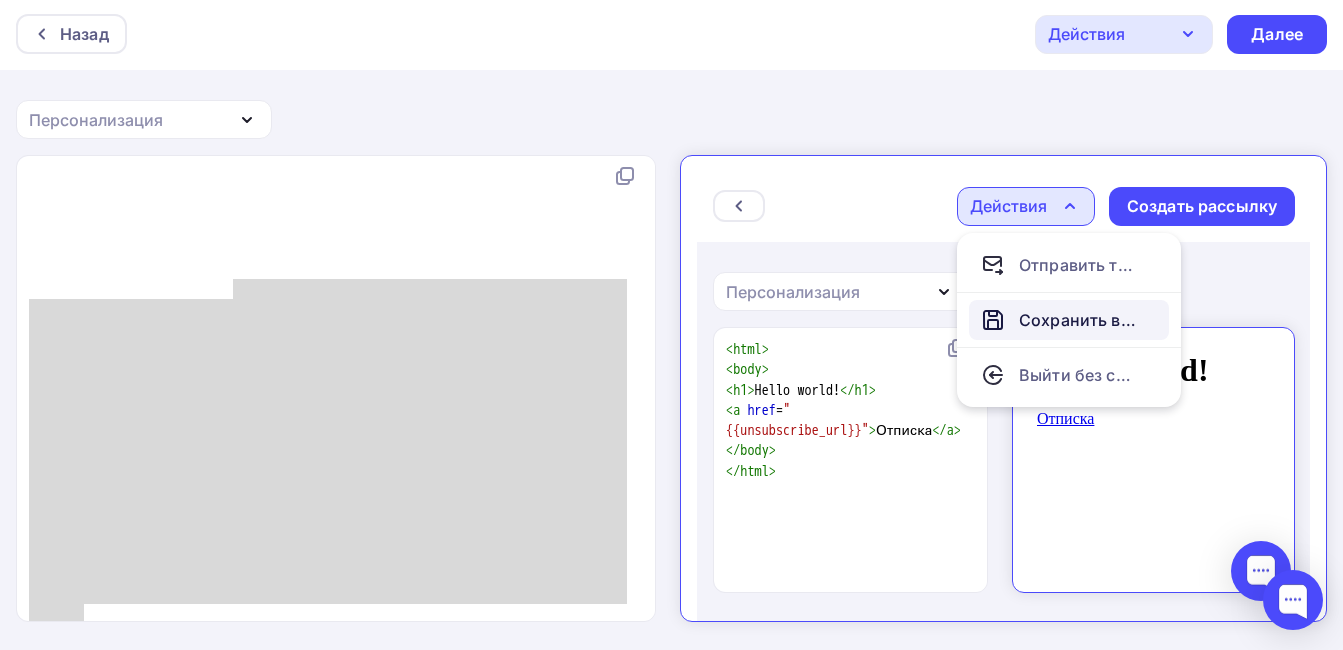 click on "Сохранить в Мои шаблоны" at bounding box center (1061, 303) 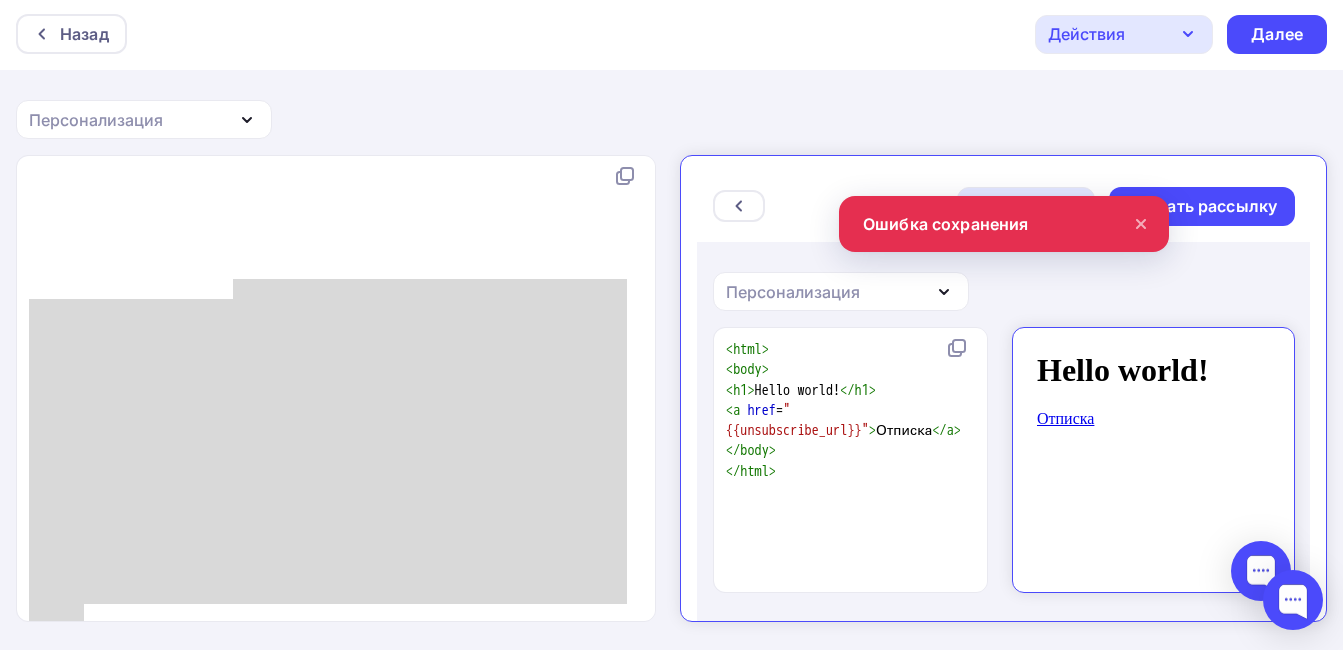 click on "xxxxxxxxxx   < html > < body > < h1 > Hello world! </ h1 > < a   href = "{{unsubscribe_url}}" > Отписка </ a > </ body > </ html >" at bounding box center (828, 394) 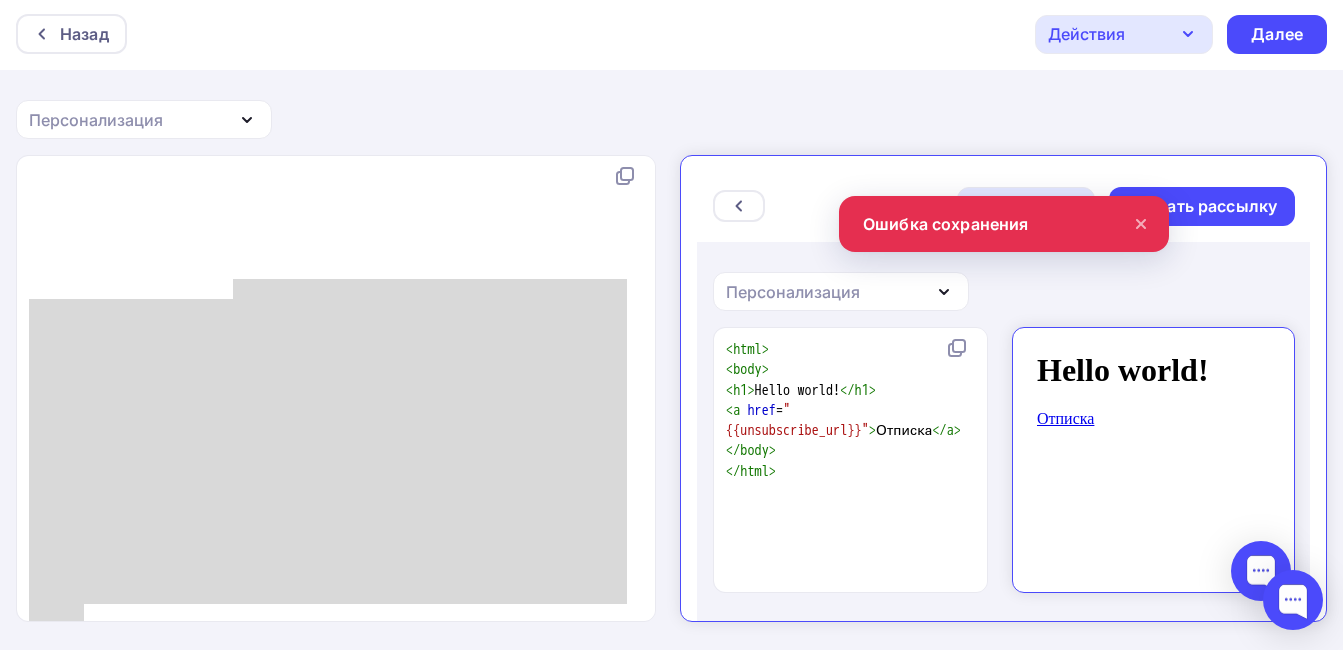 click 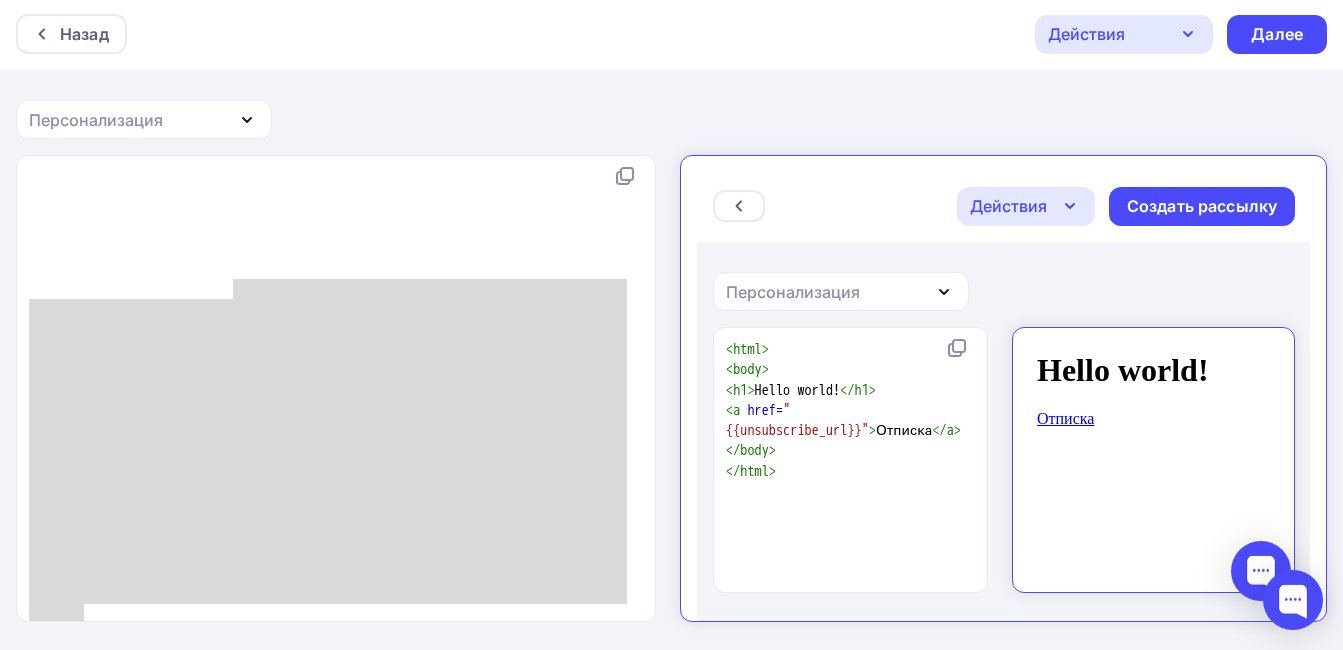 click on "x <!DOCTYPE html> < html   xmlns:v = "urn:schemas-microsoft-com:vml"   xmlns:o = "urn:schemas-microsoft-com:office:office" > < head >    < meta   http-equiv = "Content-Type"   content = "text/html; charset=utf-8" >    < meta   name = "viewport"   content = "width=device-width, initial-scale=1.0" >    < meta   name = "x-apple-disable-message-reformatting" >    < meta   http-equiv = "X-UA-Compatible"   content = "IE=edge" >    < title ></ title >    < style   type = "text/css" >              @media only screen and (min-width: 520px) {         .u-row {           width: 500px !important;         } ​         .u-row .u-col {           vertical-align: top;         } ​                      .u-row .u-col-100 {               width: 500px !important;             }                  } ​       @media only screen and (max-width: 520px) {         .u-row-container {           max-width: 100% !important;           padding-left: 0px !important; ​ ​" at bounding box center (357, -3669) 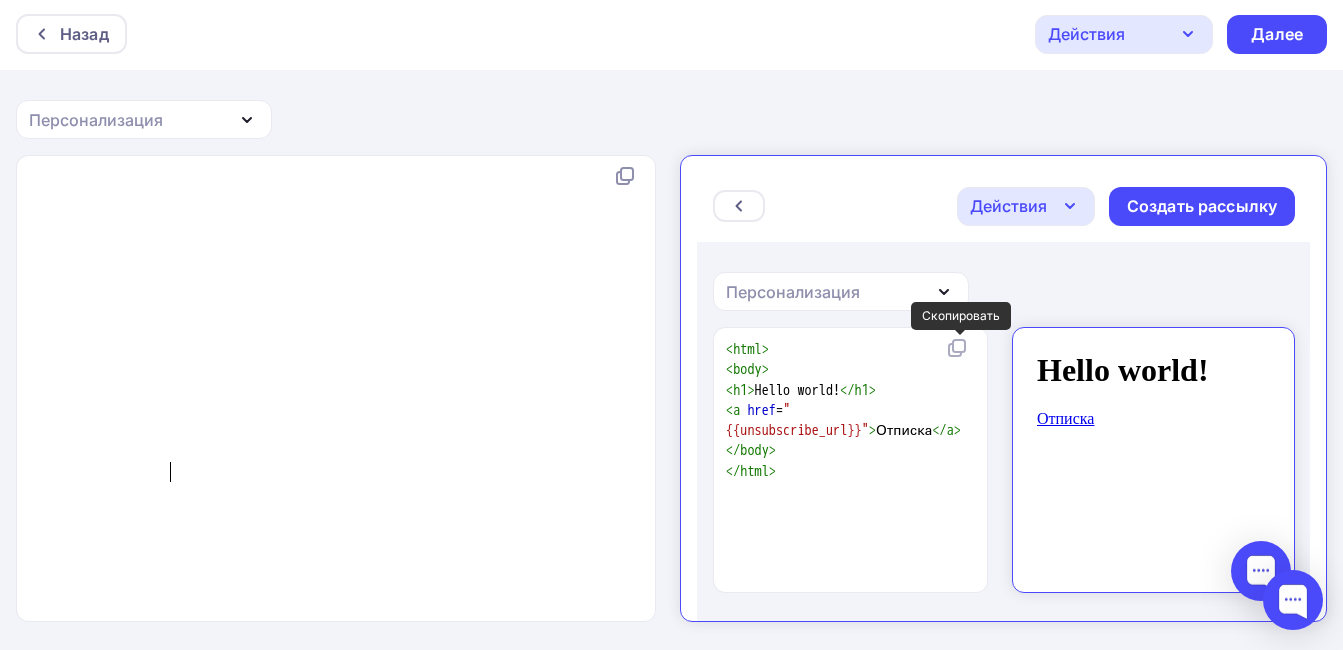 click 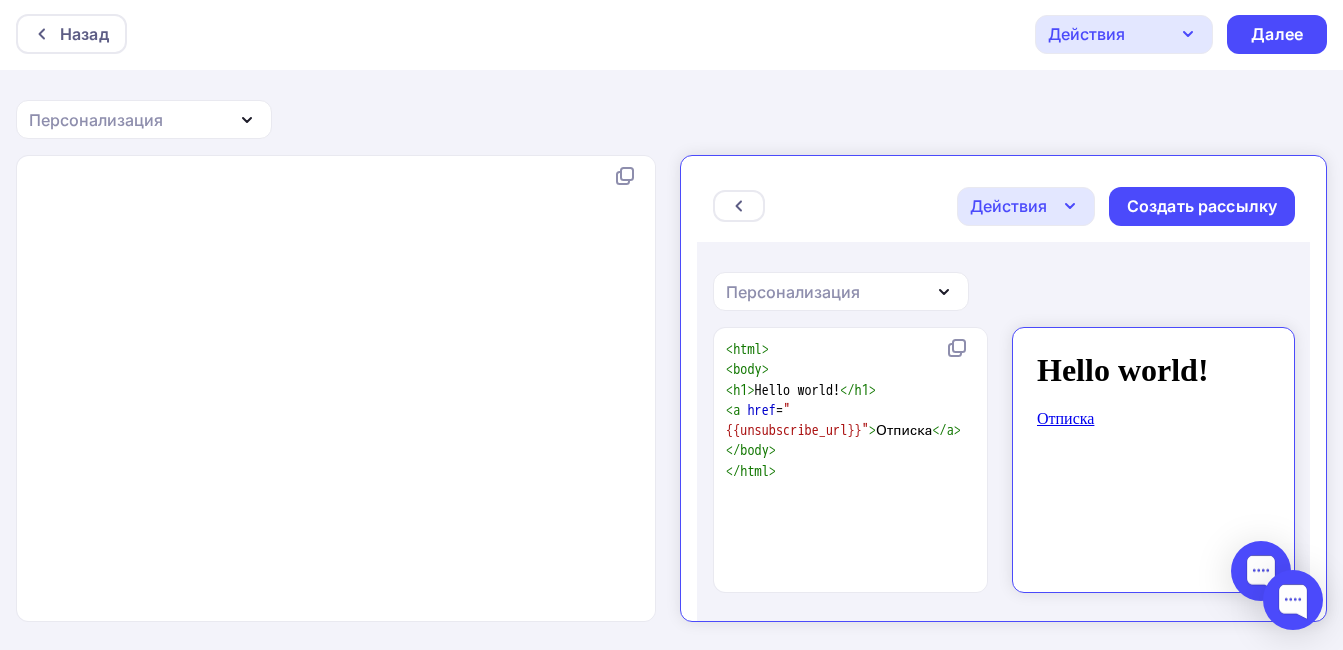 click 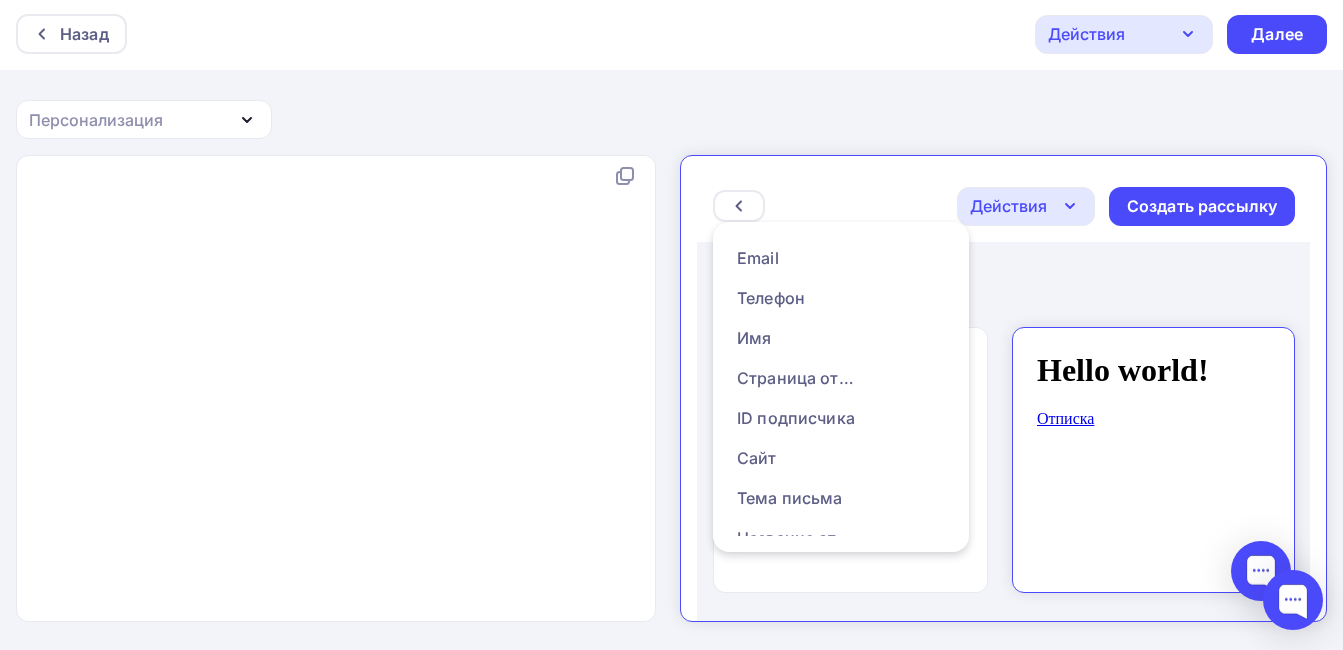 drag, startPoint x: 1072, startPoint y: 405, endPoint x: 1032, endPoint y: 440, distance: 53.15073 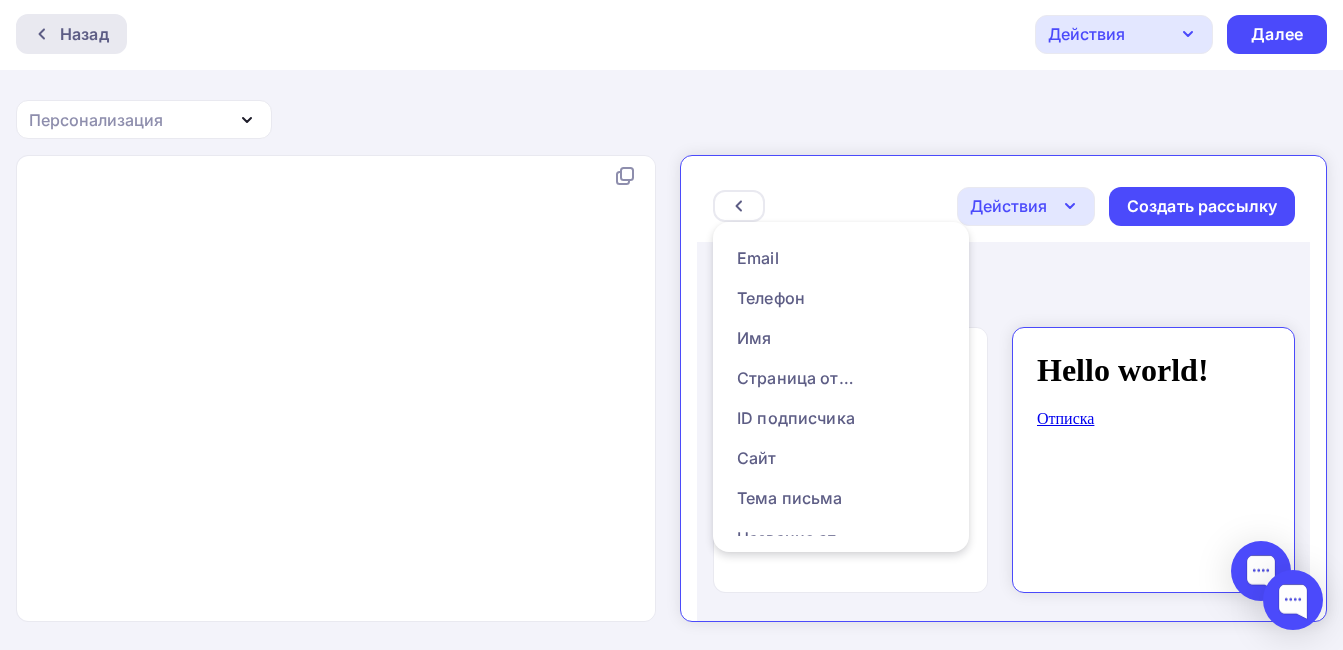 click 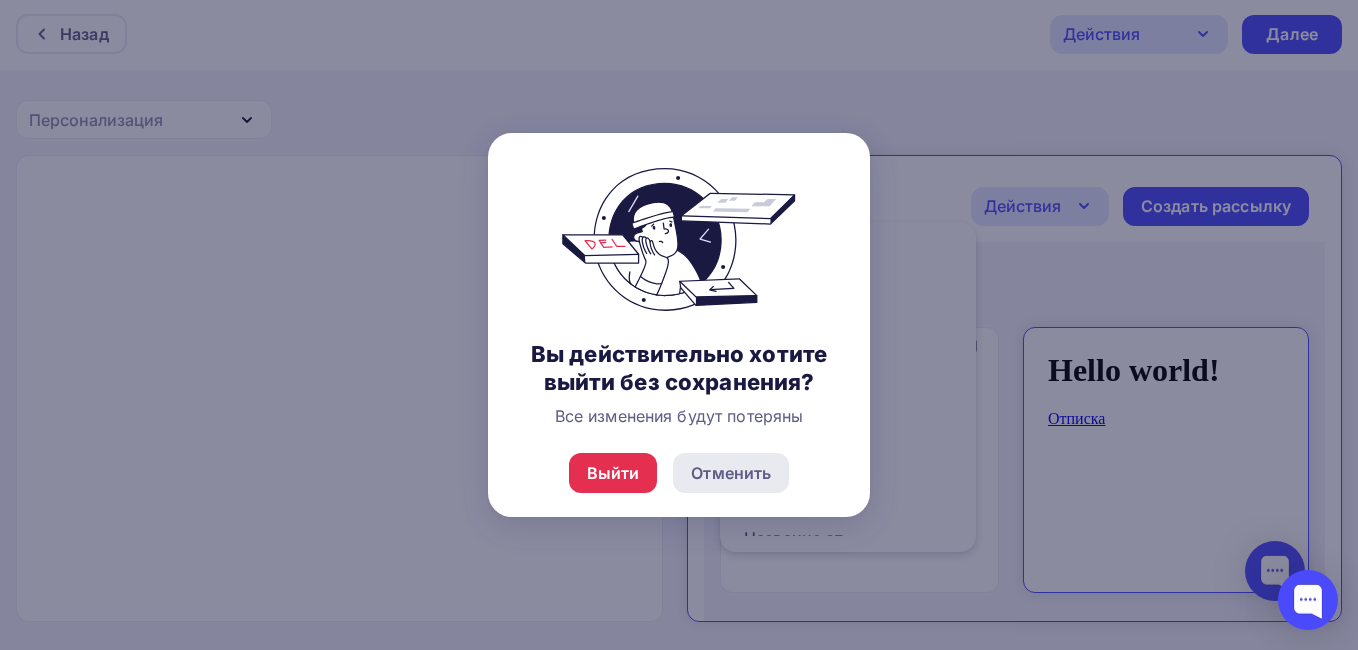 click on "Отменить" at bounding box center (731, 473) 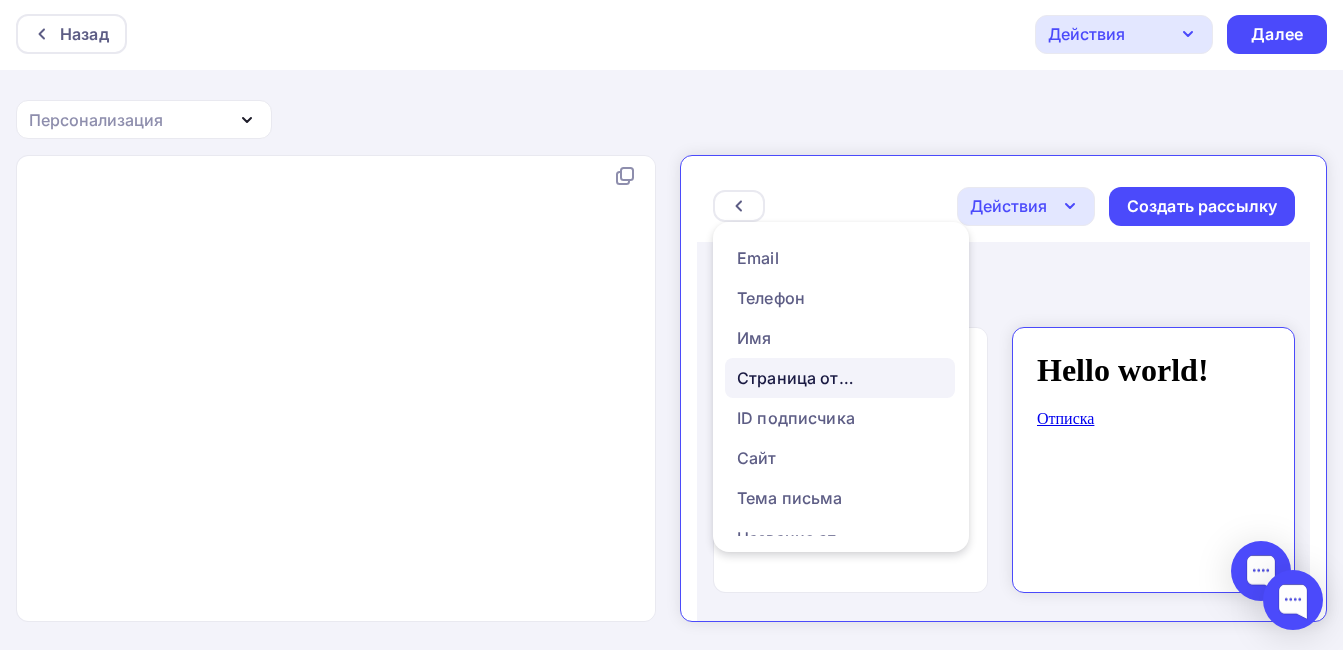 click on "Страница отписки" at bounding box center [779, 361] 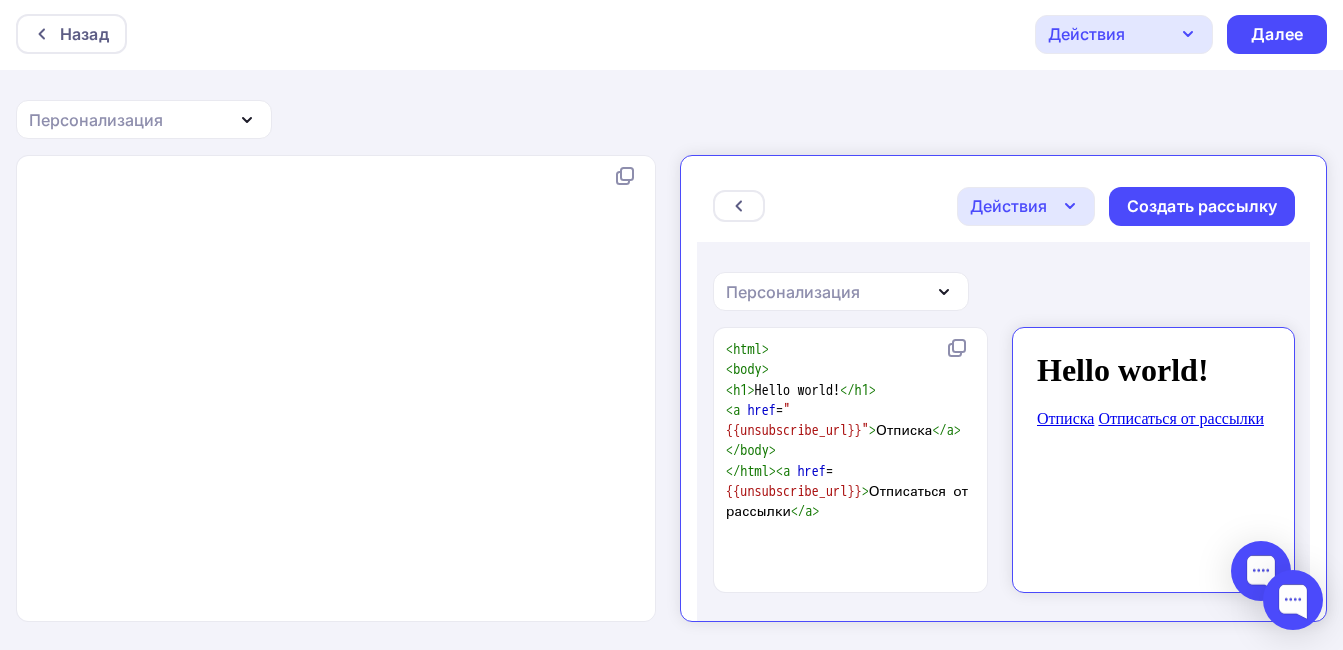 click on "Отписка" at bounding box center (1047, 401) 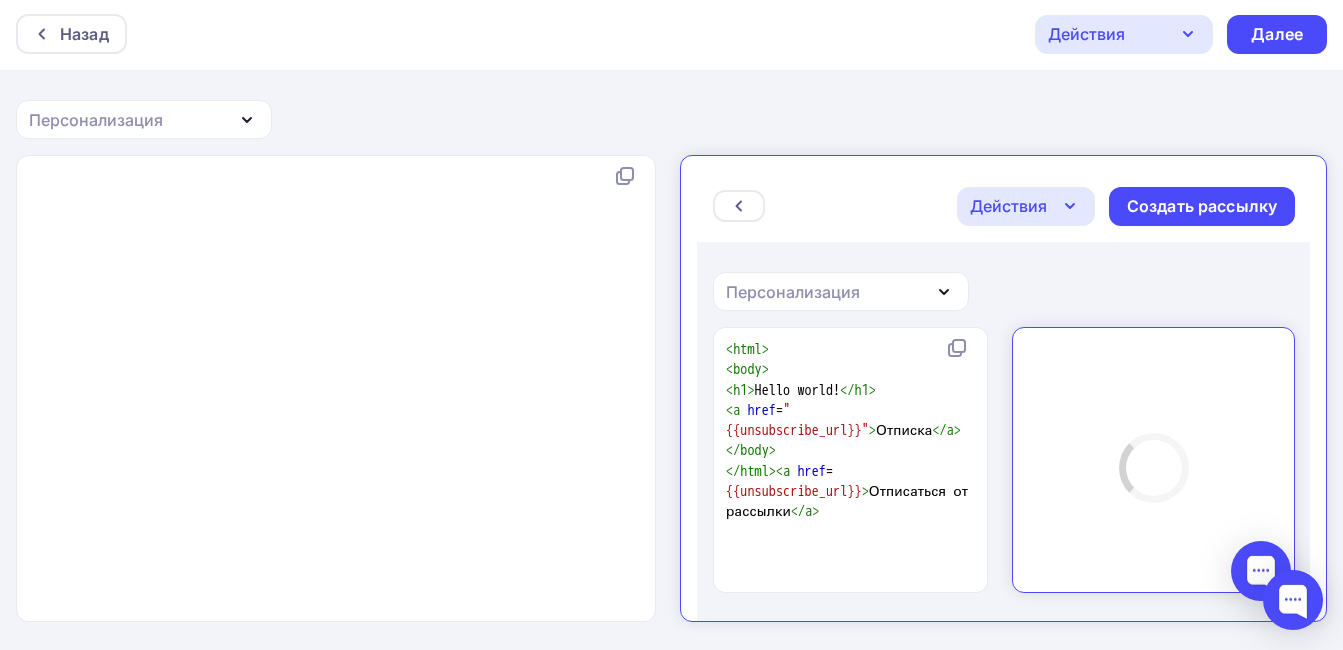 scroll, scrollTop: 0, scrollLeft: 0, axis: both 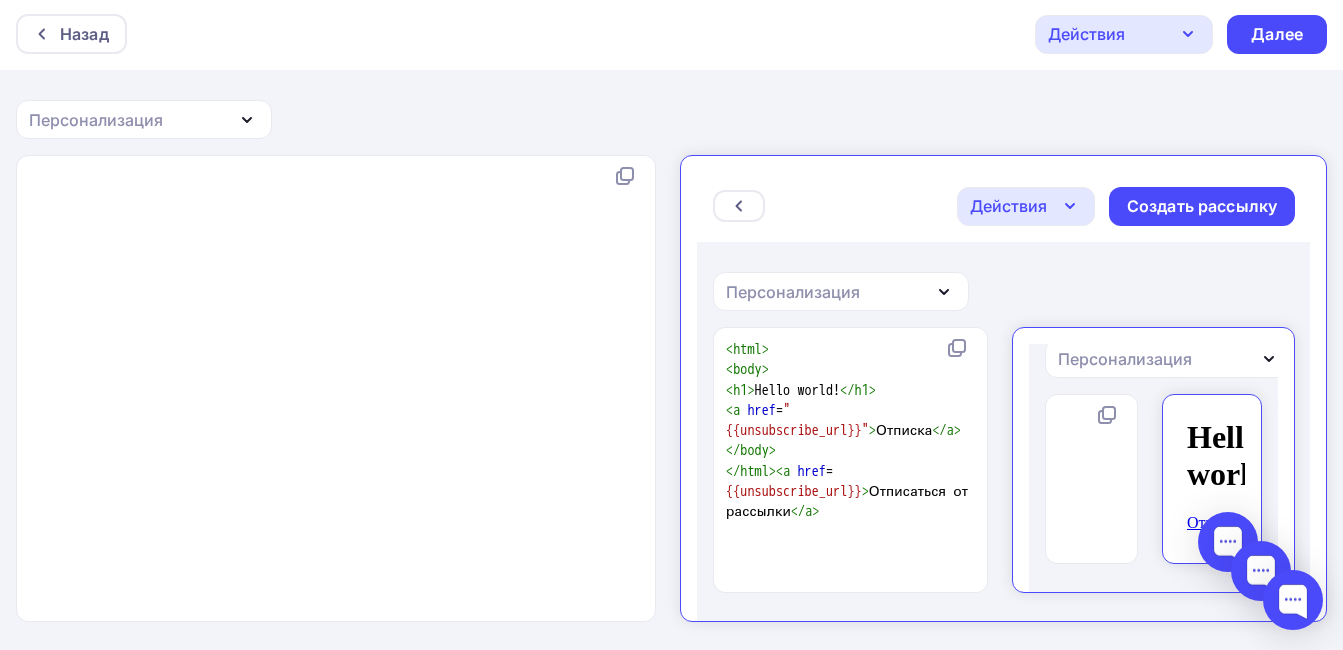 click 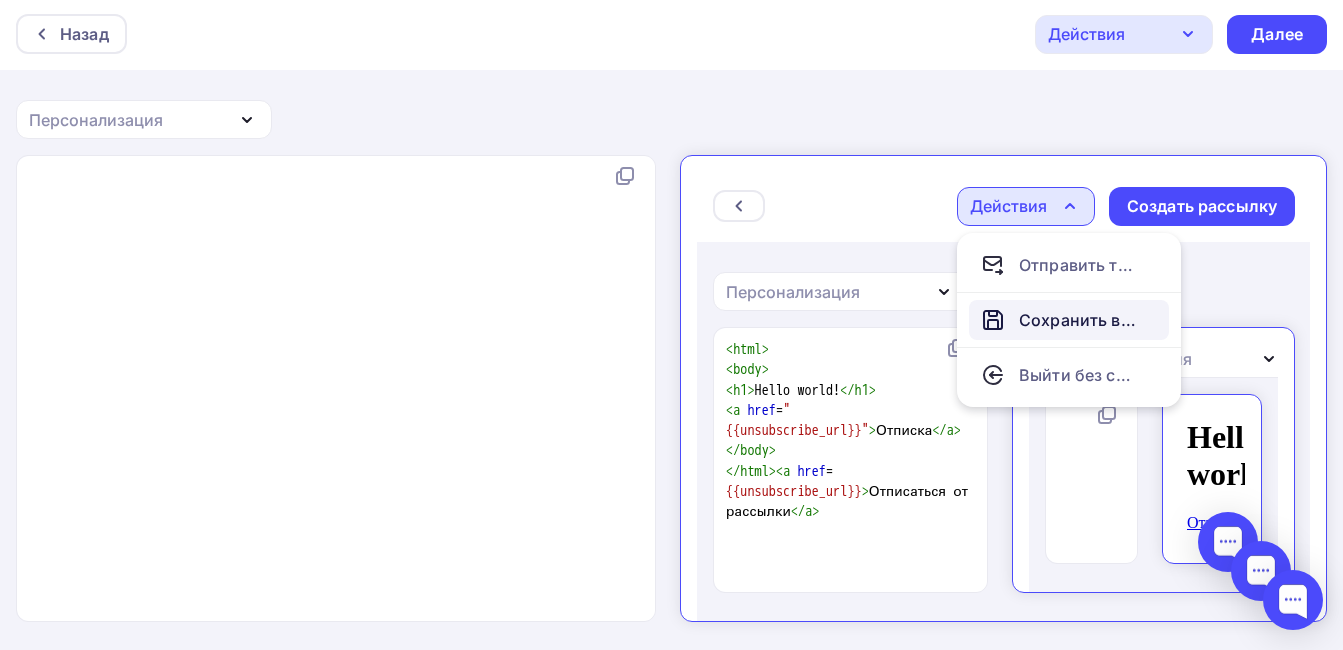 click on "Сохранить в Мои шаблоны" at bounding box center [1061, 303] 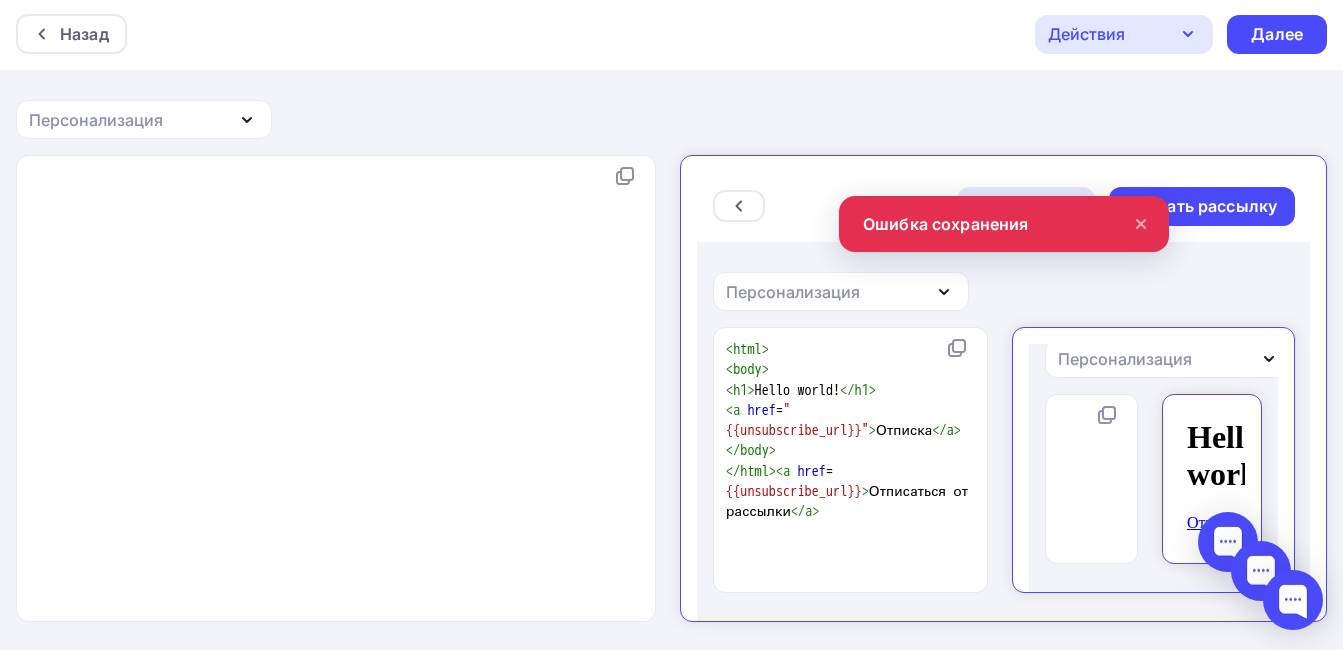 click 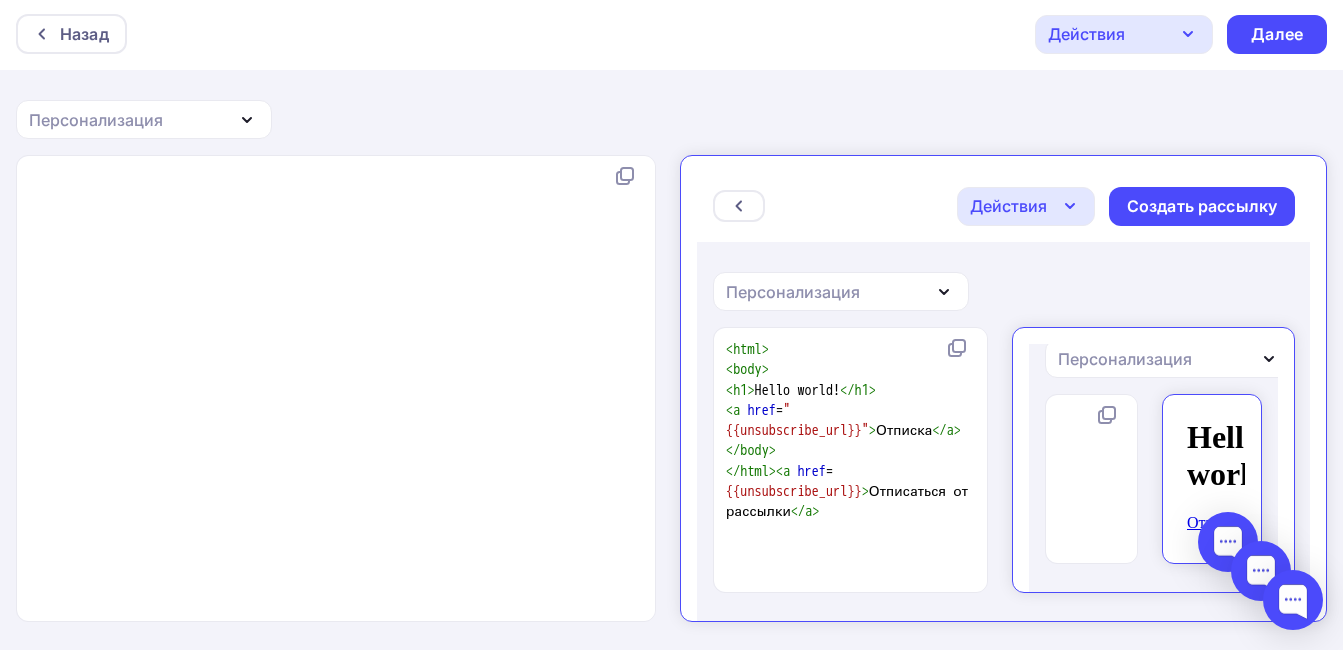 click at bounding box center (1210, 525) 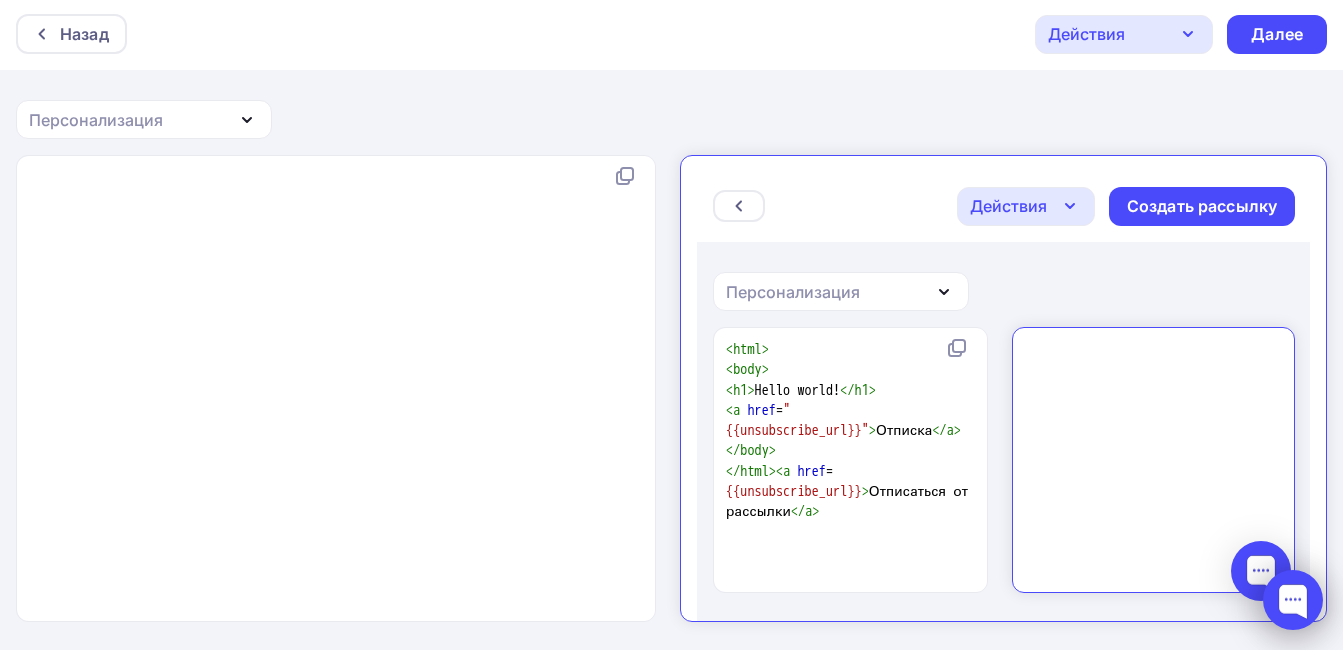 click at bounding box center [1293, 600] 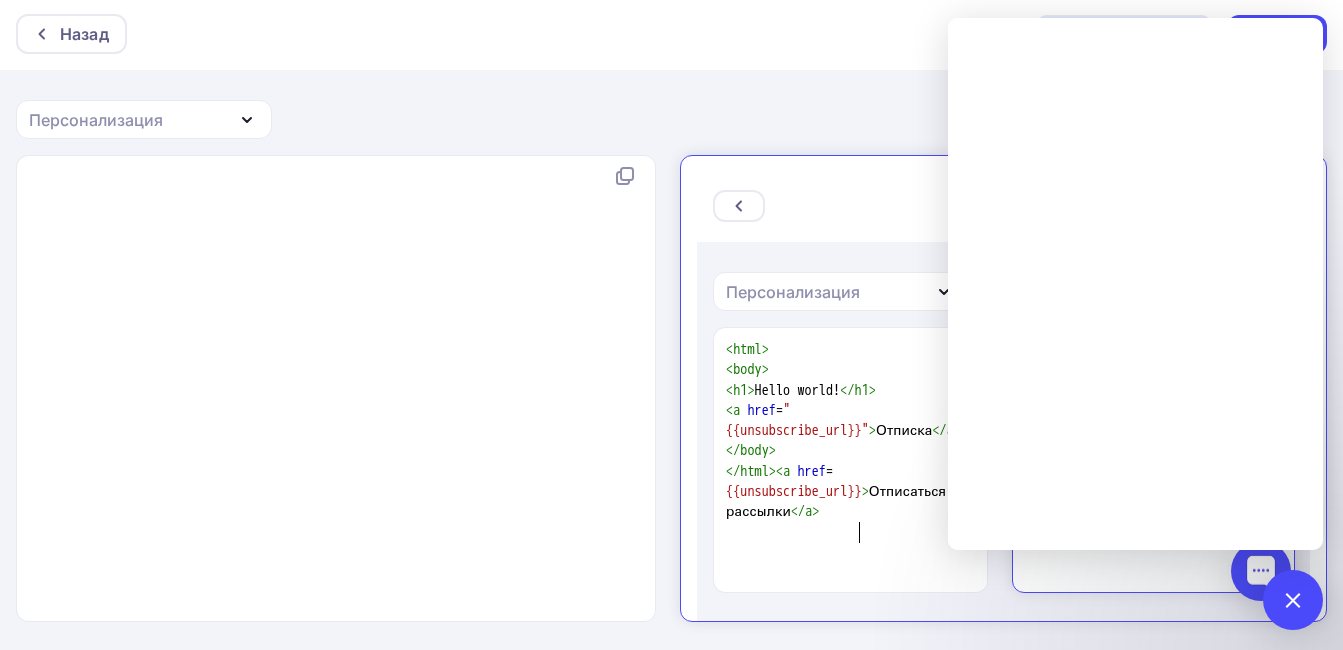 click on "xxxxxxxxxx   < html > < body > < h1 > Hello world! < / h1 > < a   href = "{{unsubscribe_url}}" > Отписка < / a > < / body > < / html >< a   href = {{unsubscribe_url}} > Отписаться от рассылки < / a >" at bounding box center [853, 468] 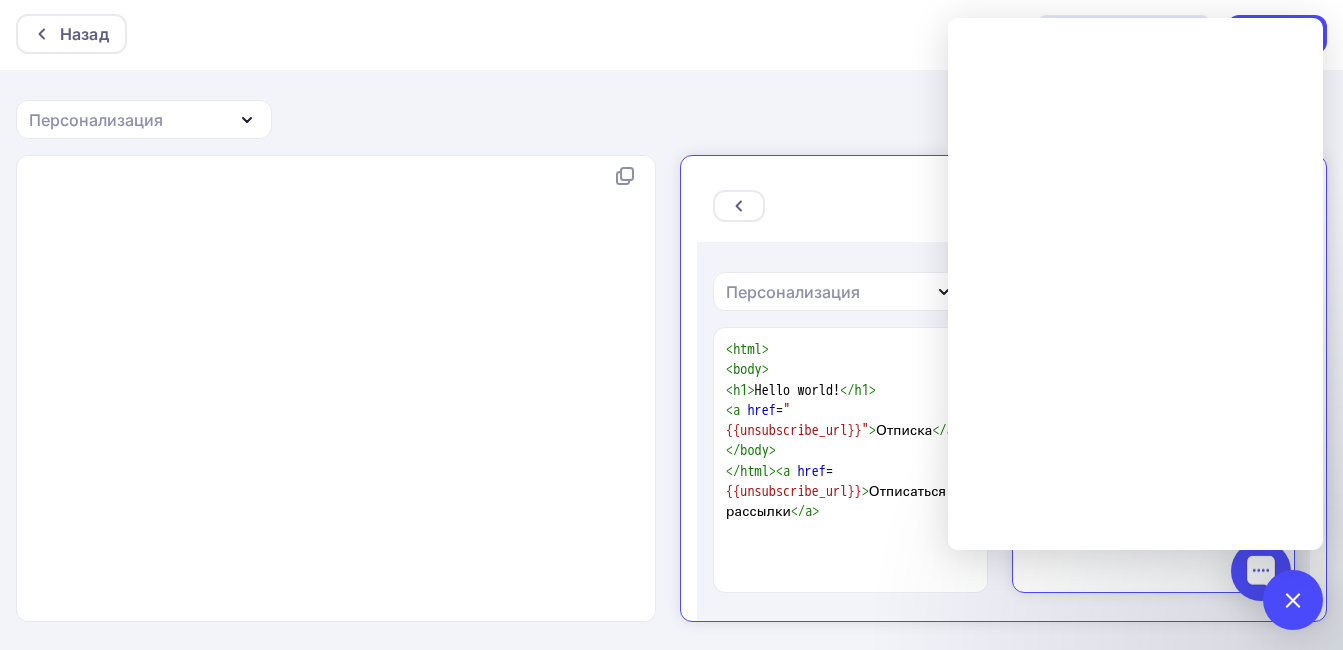 click on "Назад
Действия
Отправить тестовое письмо               Сохранить в Мои шаблоны               Выйти без сохранения               Создать рассылку" at bounding box center [986, 189] 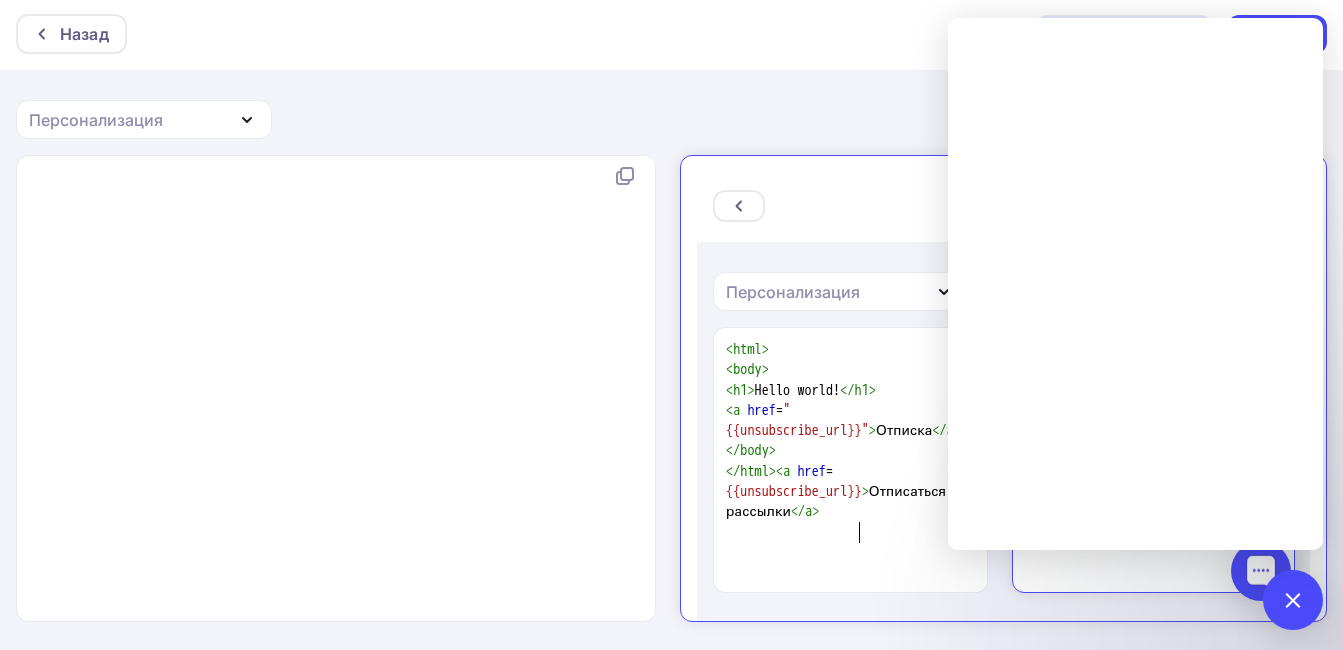 click on "xxxxxxxxxx   < html > < body > < h1 > Hello world! < / h1 > < a   href = "{{unsubscribe_url}}" > Отписка < / a > < / body > < / html >< a   href = {{unsubscribe_url}} > Отписаться от рассылки < / a >" at bounding box center (853, 468) 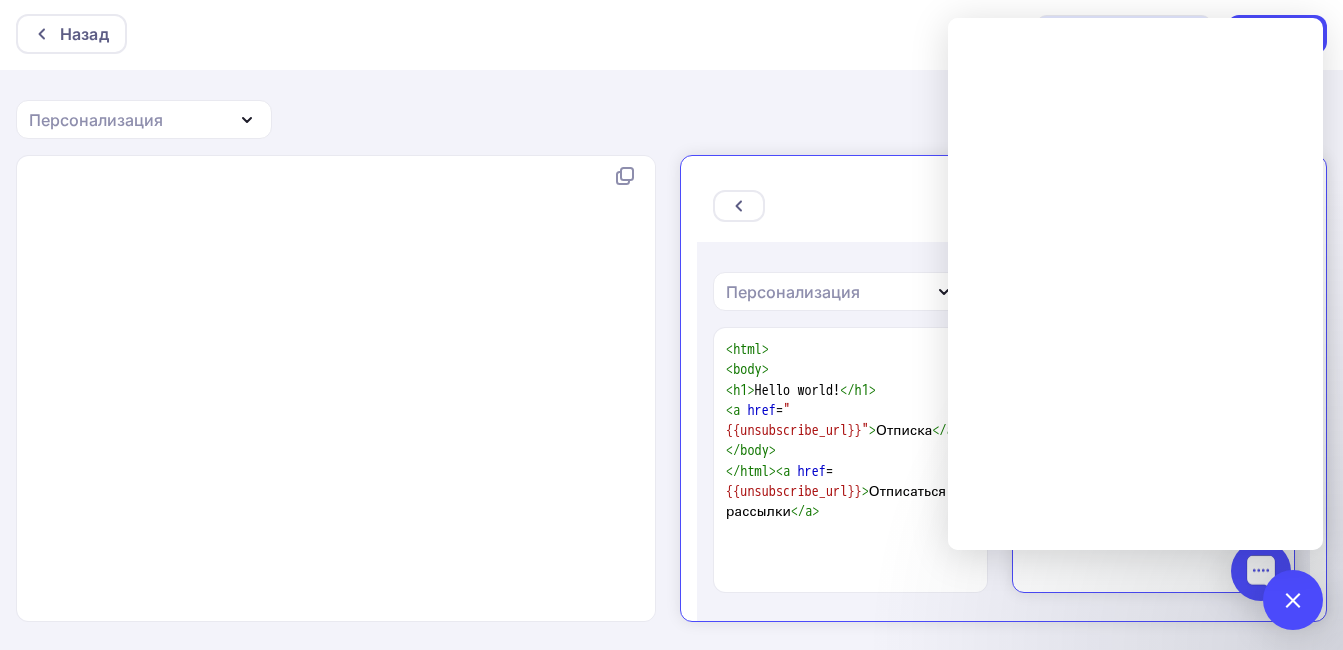 click on "xxxxxxxxxx   < html > < body > < h1 > Hello world! < / h1 > < a   href = "{{unsubscribe_url}}" > Отписка < / a > < / body > < / html >< a   href = {{unsubscribe_url}} > Отписаться от рассылки < / a >" at bounding box center (853, 468) 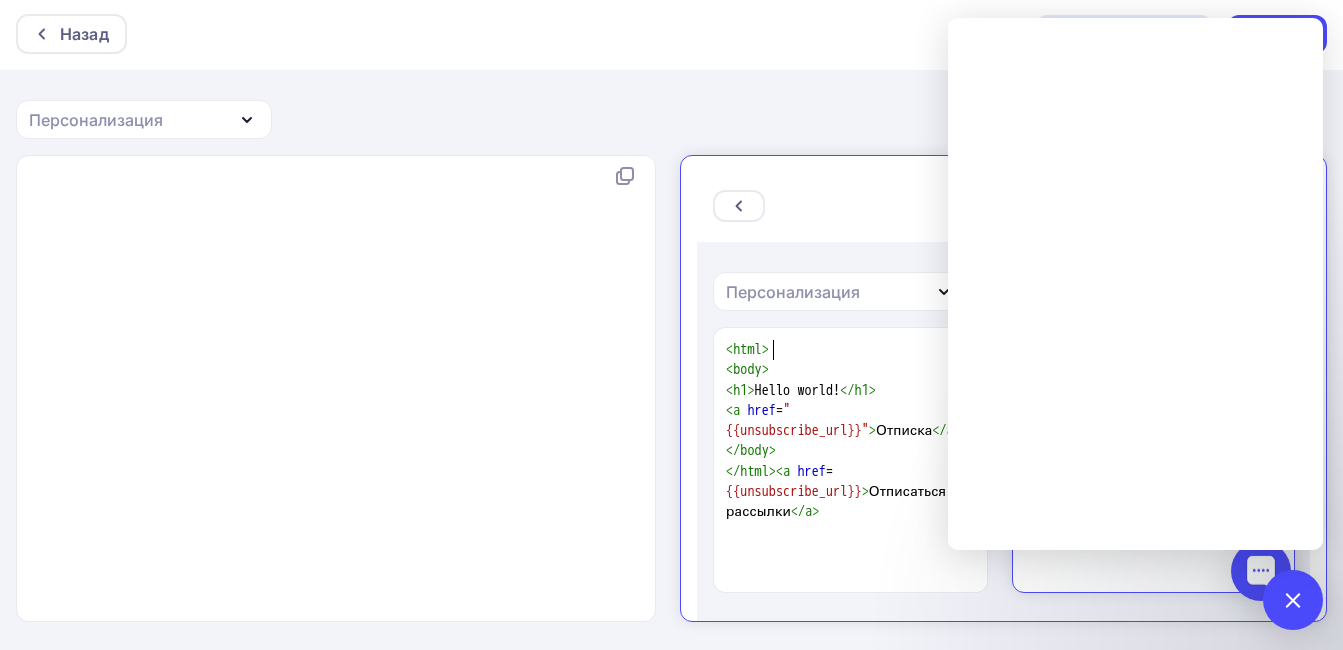 click 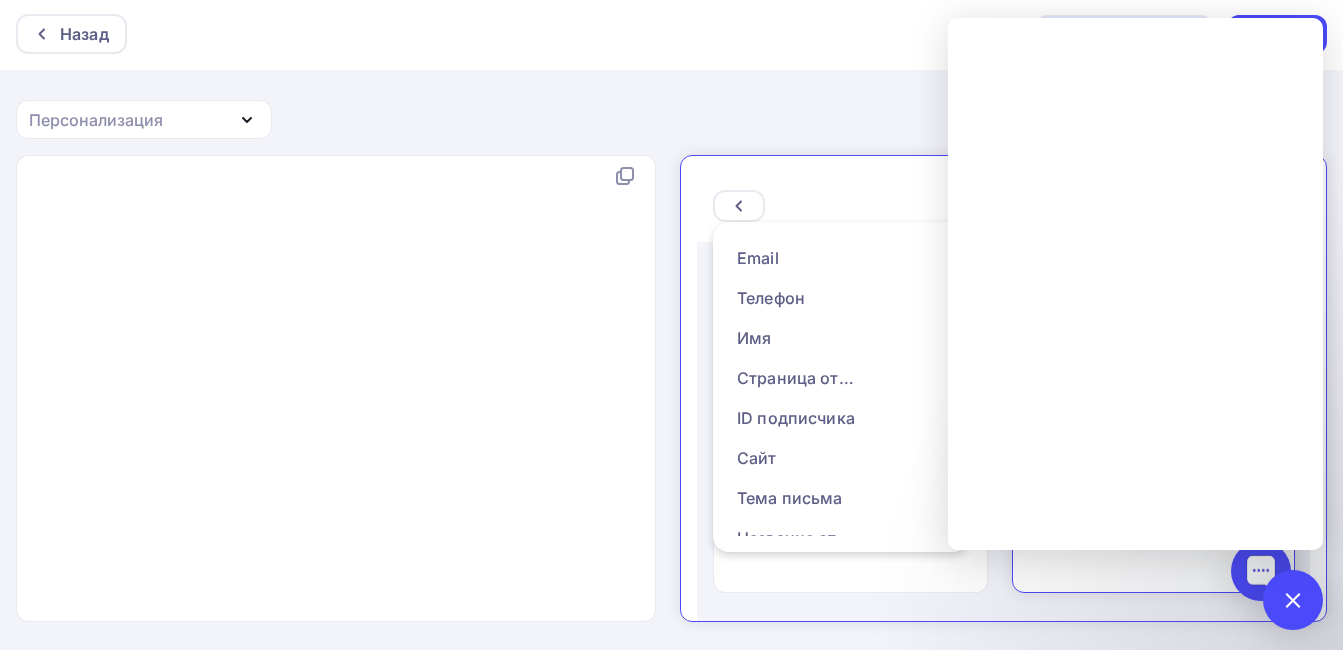 click on "Назад
Действия
Отправить тестовое письмо               Сохранить в Мои шаблоны               Выйти без сохранения               Создать рассылку" at bounding box center (986, 189) 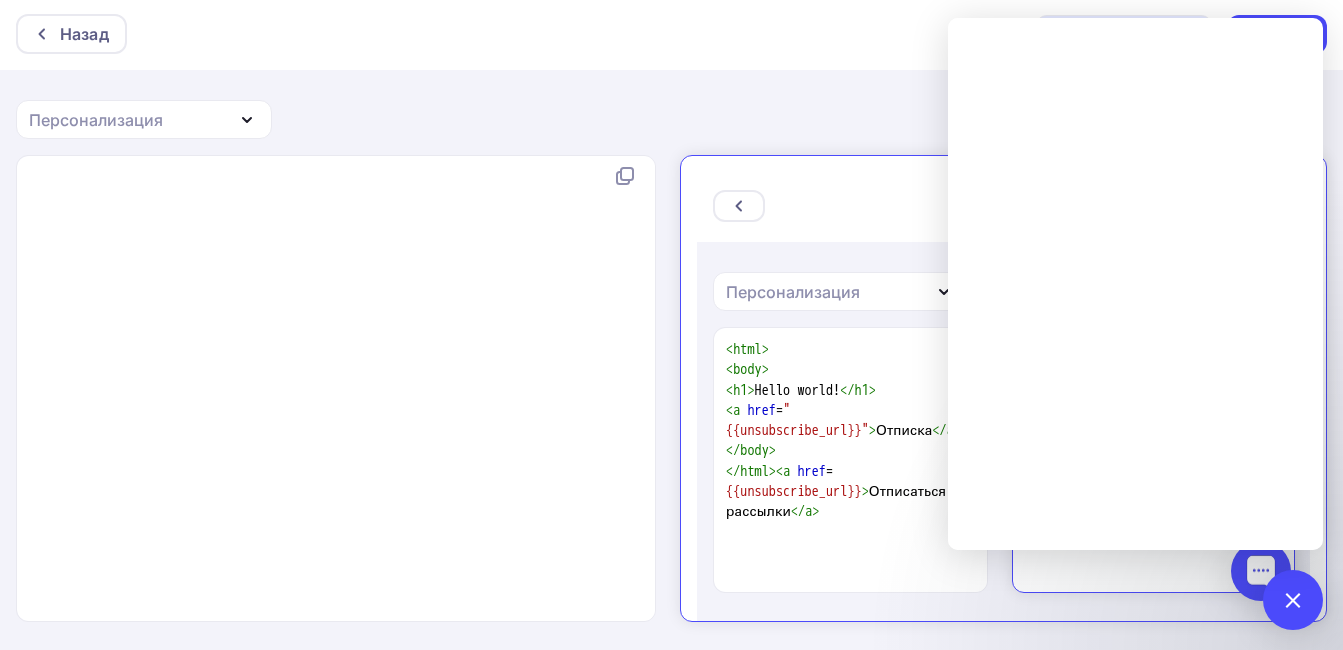 click on "Персонализация" at bounding box center [823, 274] 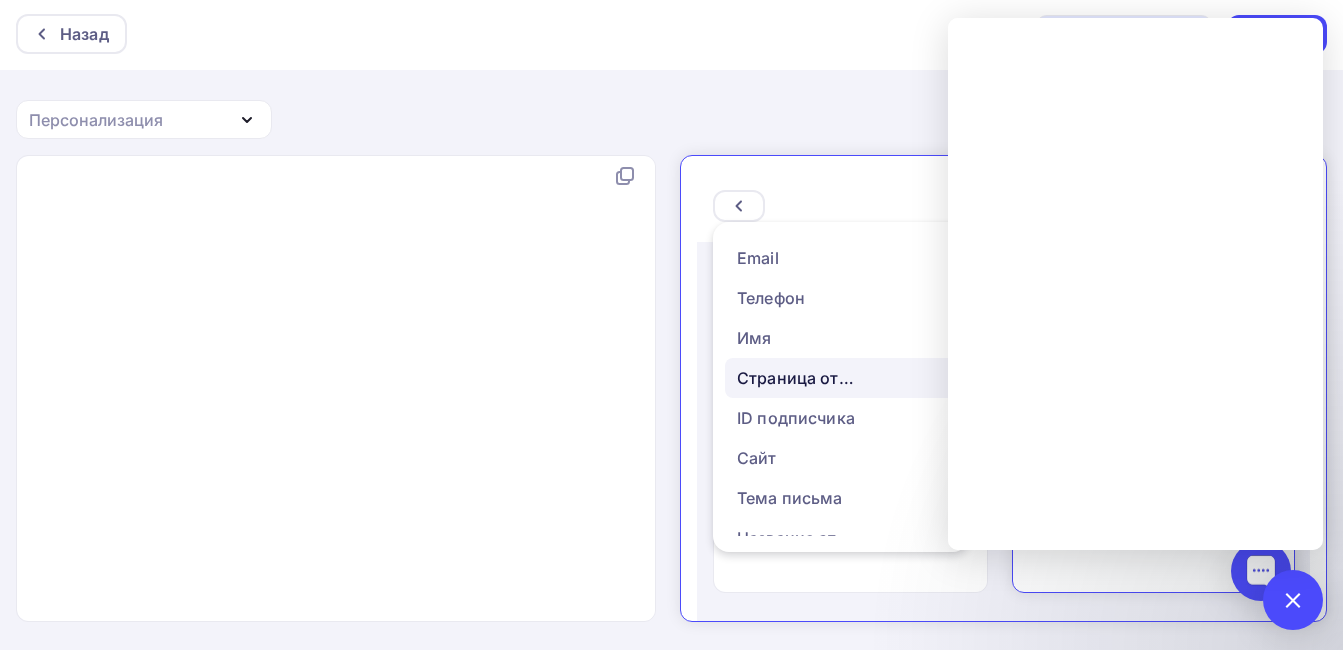 click on "Страница отписки" at bounding box center [779, 361] 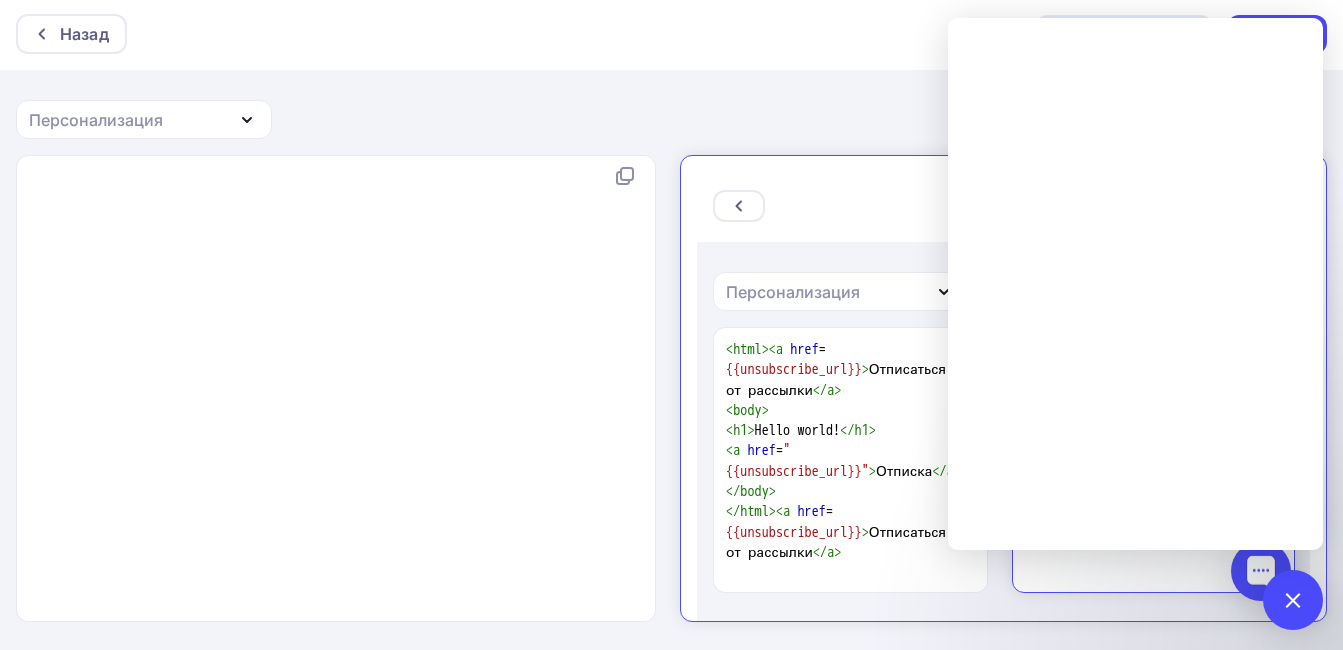 scroll, scrollTop: 4, scrollLeft: 0, axis: vertical 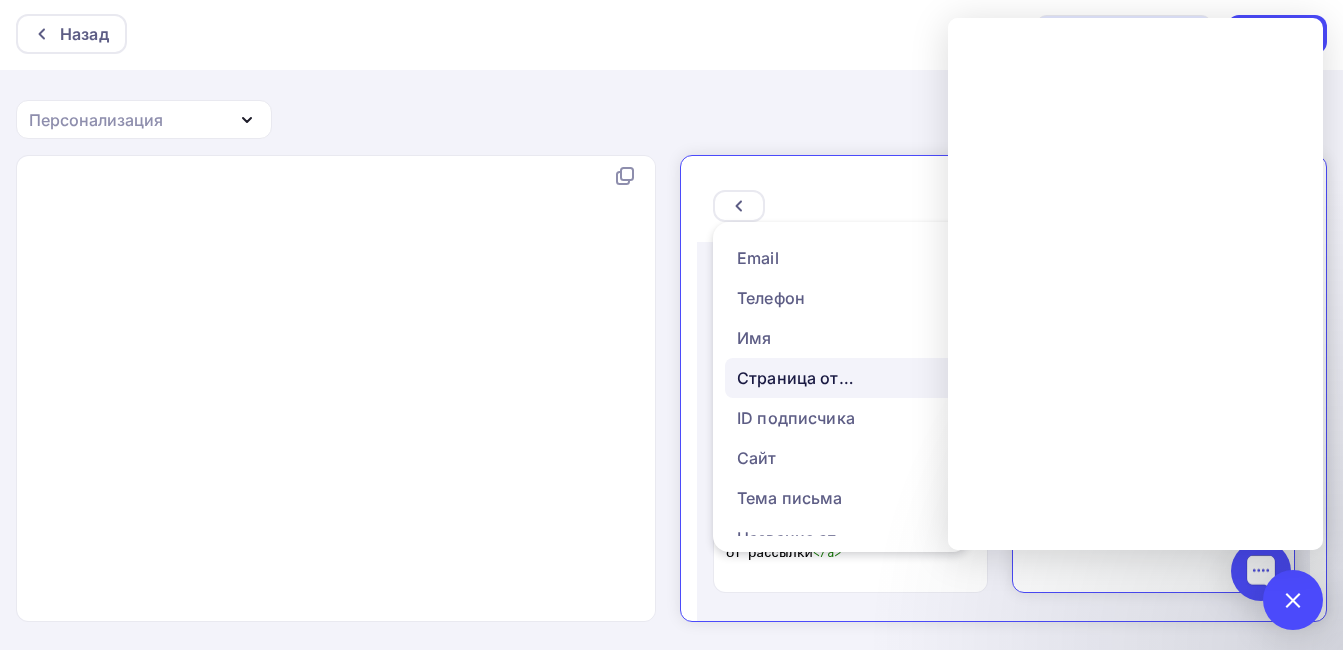 click on "Страница отписки" at bounding box center [779, 361] 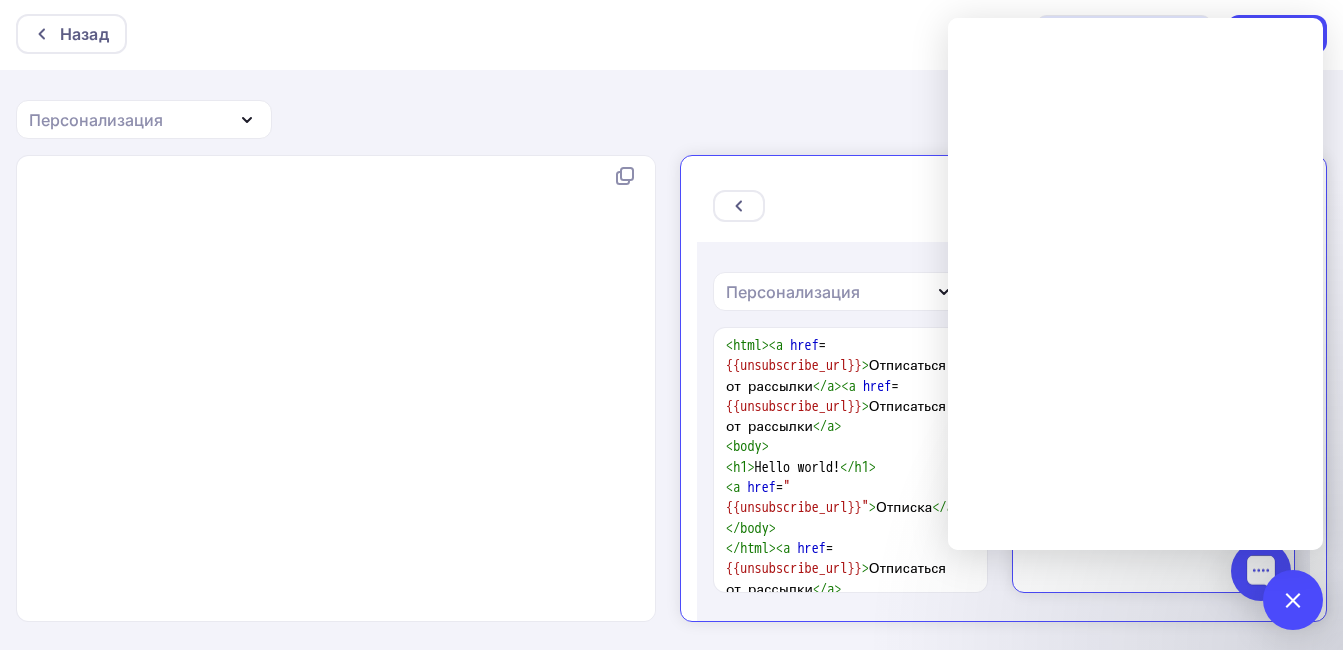 scroll, scrollTop: 44, scrollLeft: 0, axis: vertical 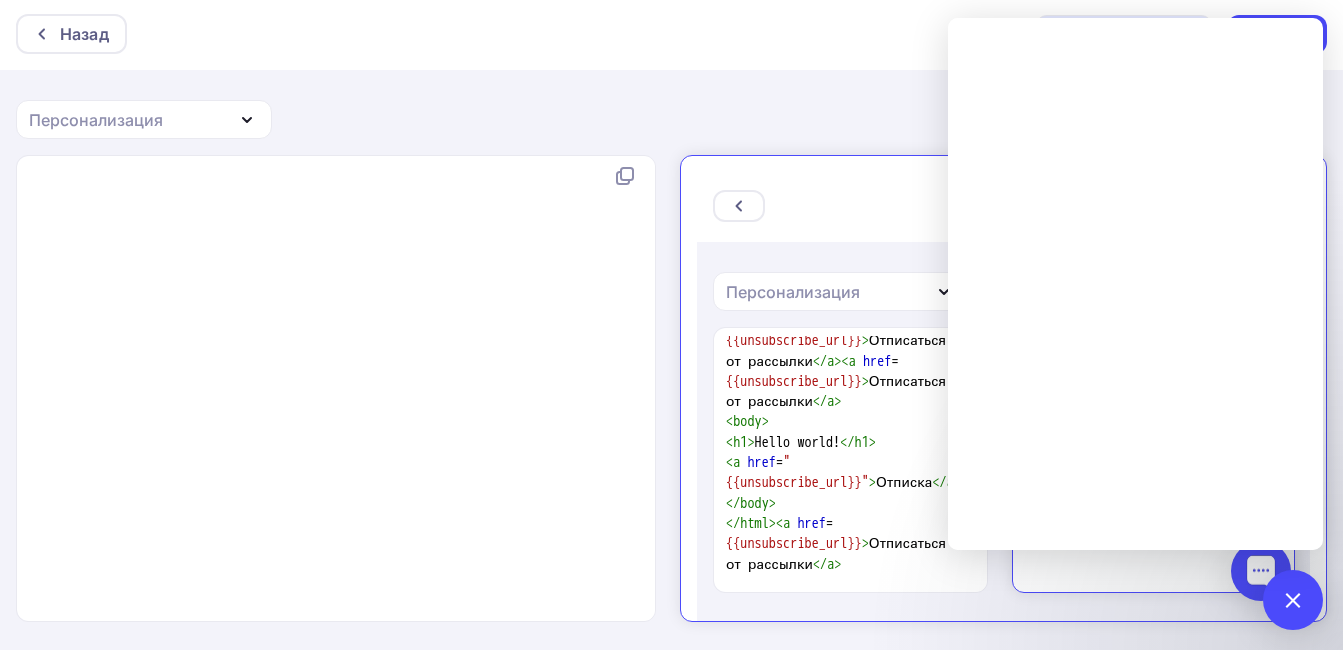 click on "Назад
Действия
Отправить тестовое письмо               Сохранить в Мои шаблоны               Выйти без сохранения               Далее
Персонализация
Email           Телефон           Имя           Страница отписки           ID подписчика           Сайт           Тема письма           Название списка           Число подписчиков           Текущий год           Текущая дата           Дата подписки           Вебверсия             x   <!DOCTYPE html> < html   xmlns:v = "urn:schemas-microsoft-com:vml"   xmlns:o = "urn:schemas-microsoft-com:office:office" > < head >    < meta   http-equiv = "Content-Type"   content = "text/html; charset=utf-8" >    < meta   name =   =" at bounding box center [671, 324] 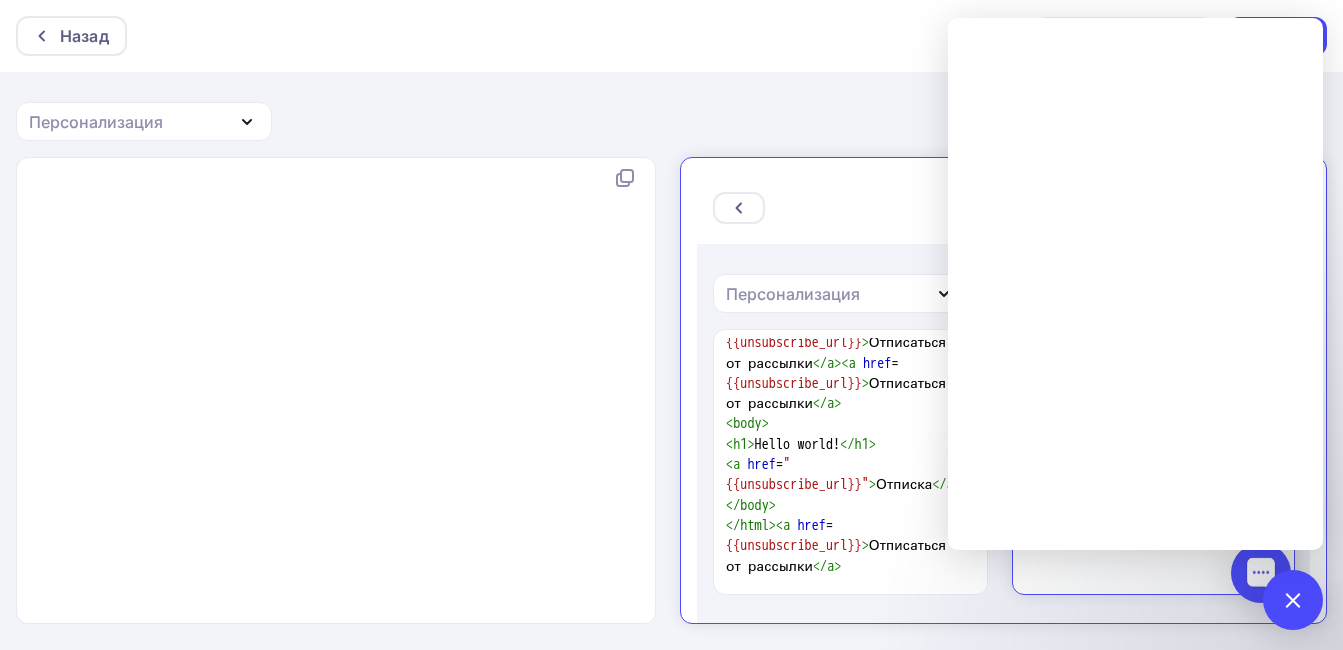 scroll, scrollTop: 2, scrollLeft: 0, axis: vertical 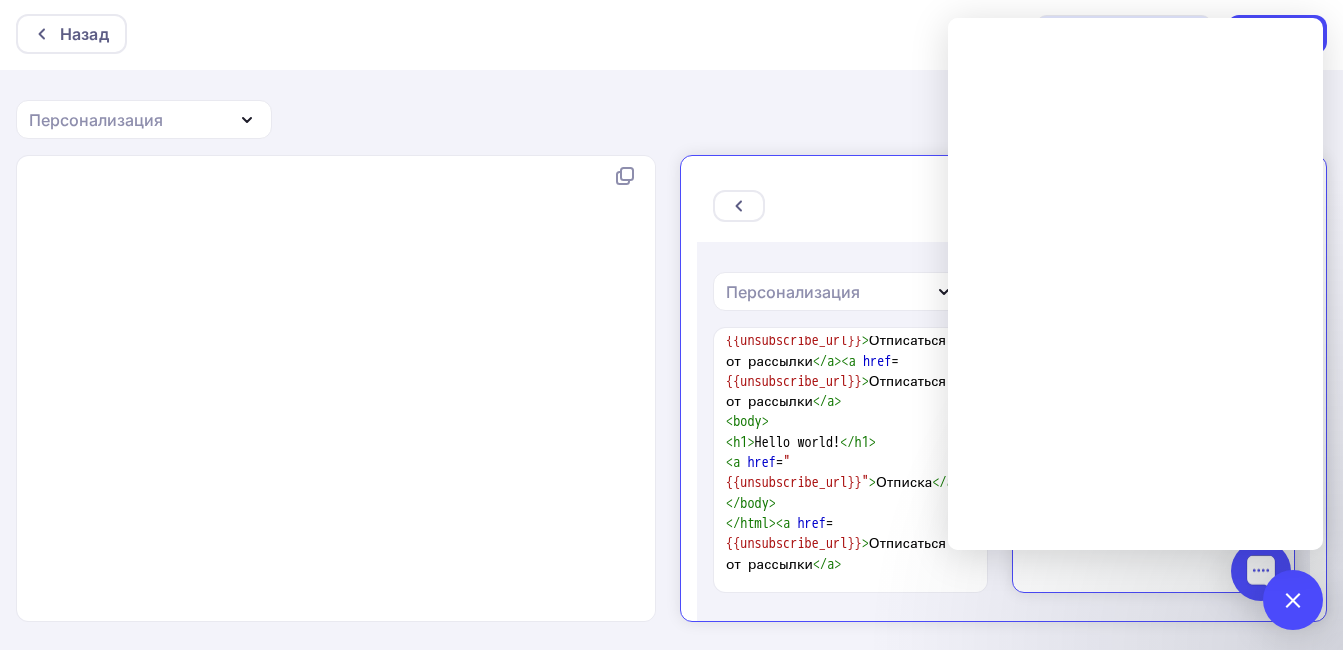 click on "Назад
Действия
Отправить тестовое письмо               Сохранить в Мои шаблоны               Выйти без сохранения               Далее
Персонализация
Email           Телефон           Имя           Страница отписки           ID подписчика           Сайт           Тема письма           Название списка           Число подписчиков           Текущий год           Текущая дата           Дата подписки           Вебверсия             x   <!DOCTYPE html> < html   xmlns:v = "urn:schemas-microsoft-com:vml"   xmlns:o = "urn:schemas-microsoft-com:office:office" > < head >    < meta   http-equiv = "Content-Type"   content = "text/html; charset=utf-8" >    < meta   name =   =" at bounding box center (671, 324) 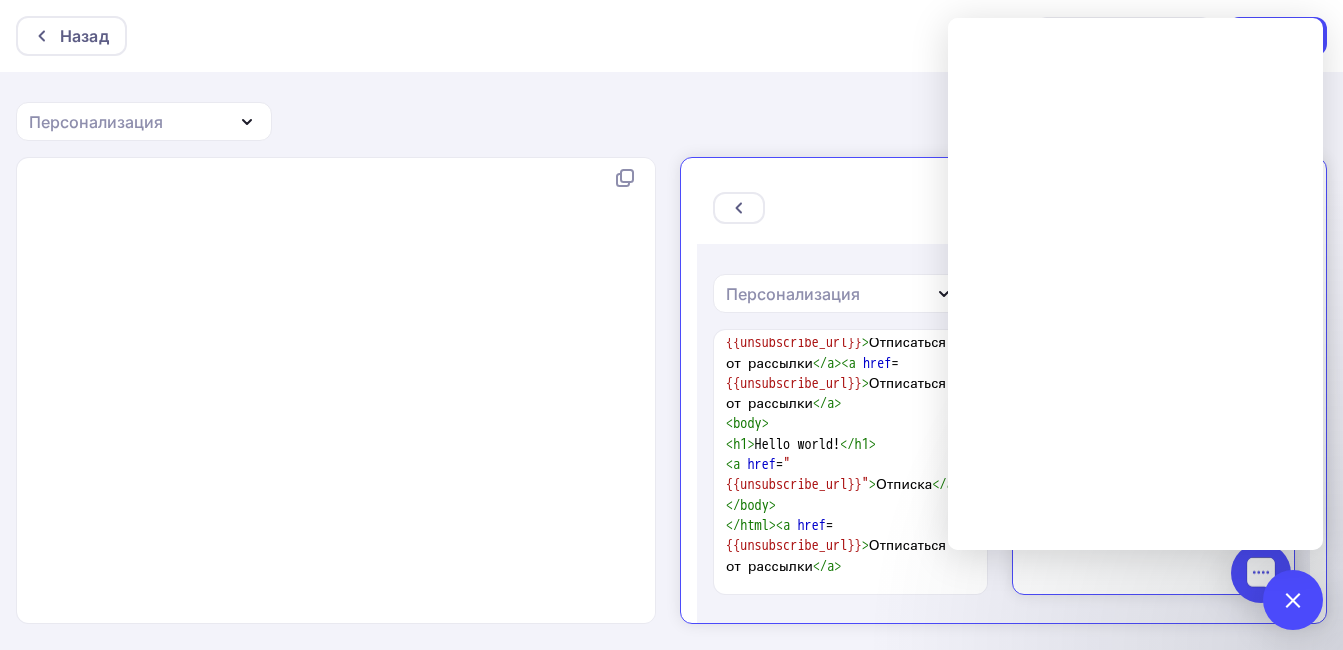 click on "xxxxxxxxxx   < html >< a   href = {{unsubscribe_url}} > Отписаться от рассылки < / a >< a   href = {{unsubscribe_url}} > Отписаться от рассылки < / a > < body > < h1 > Hello world! < / h1 > < a   href = "{{unsubscribe_url}}" > Отписка < / a > < / body > < / html >< a   href = {{unsubscribe_url}} > Отписаться от рассылки < / a >" at bounding box center (986, 459) 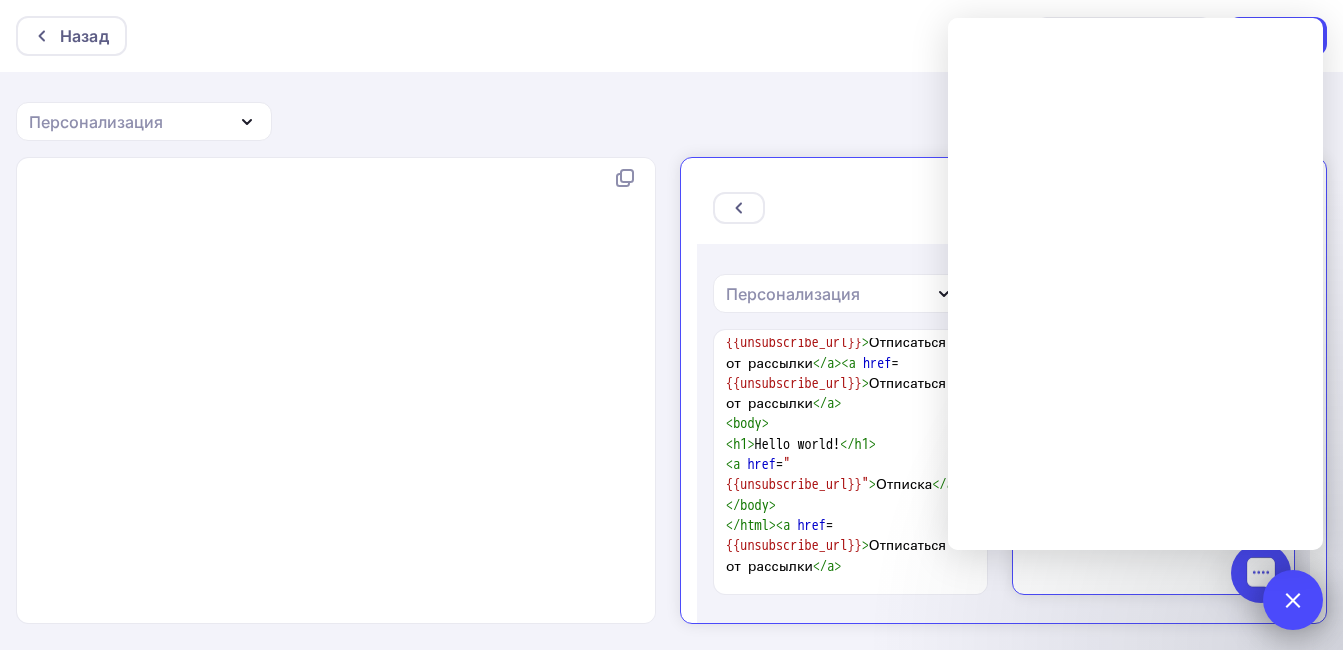 click at bounding box center (1292, 599) 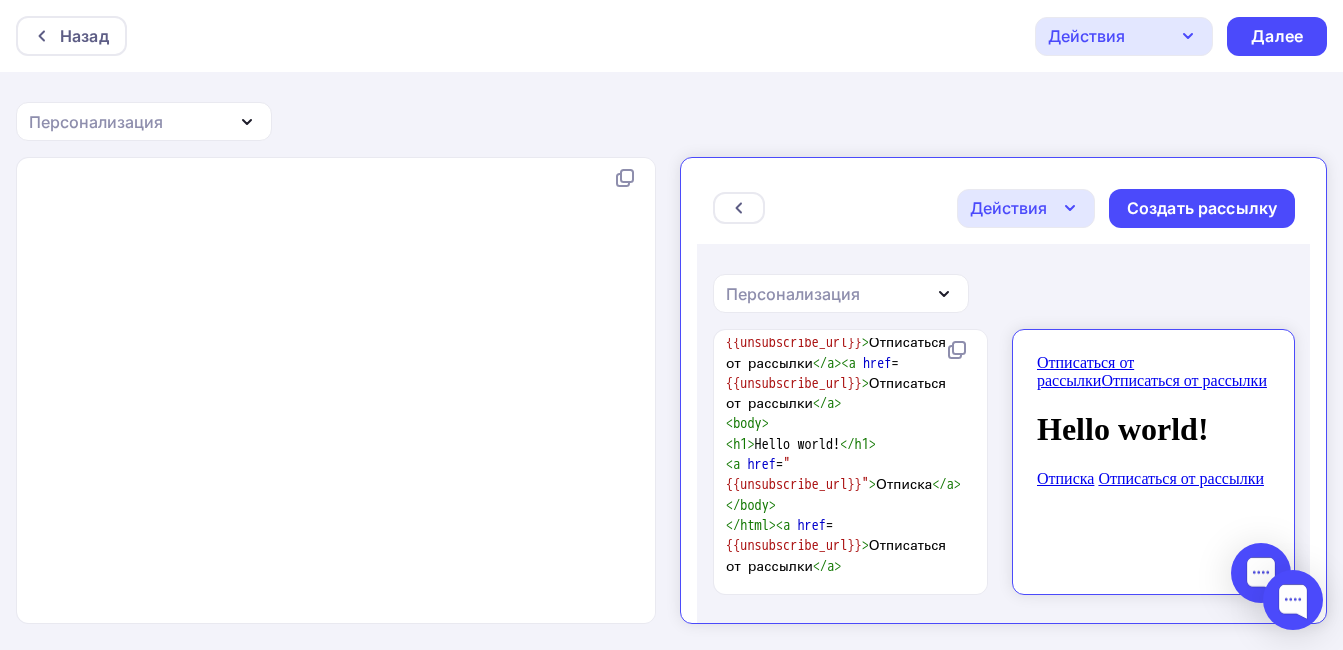 click on "Действия" at bounding box center [990, 191] 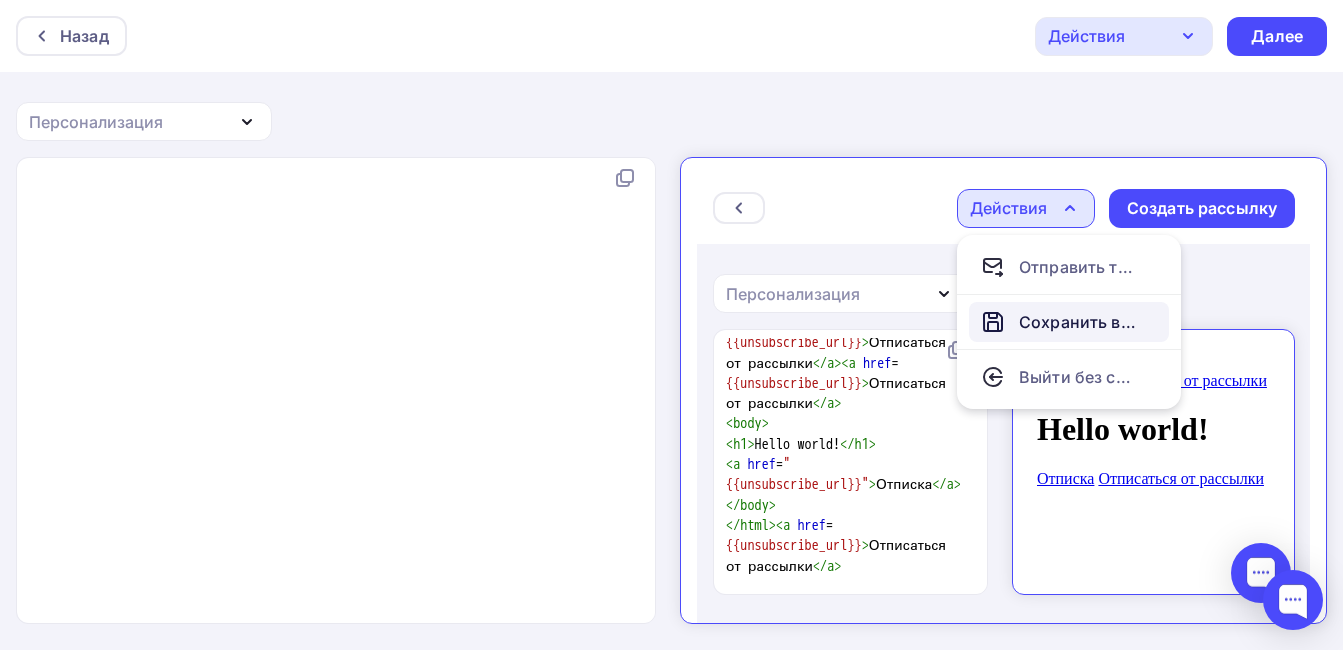 click on "Сохранить в Мои шаблоны" at bounding box center (1061, 305) 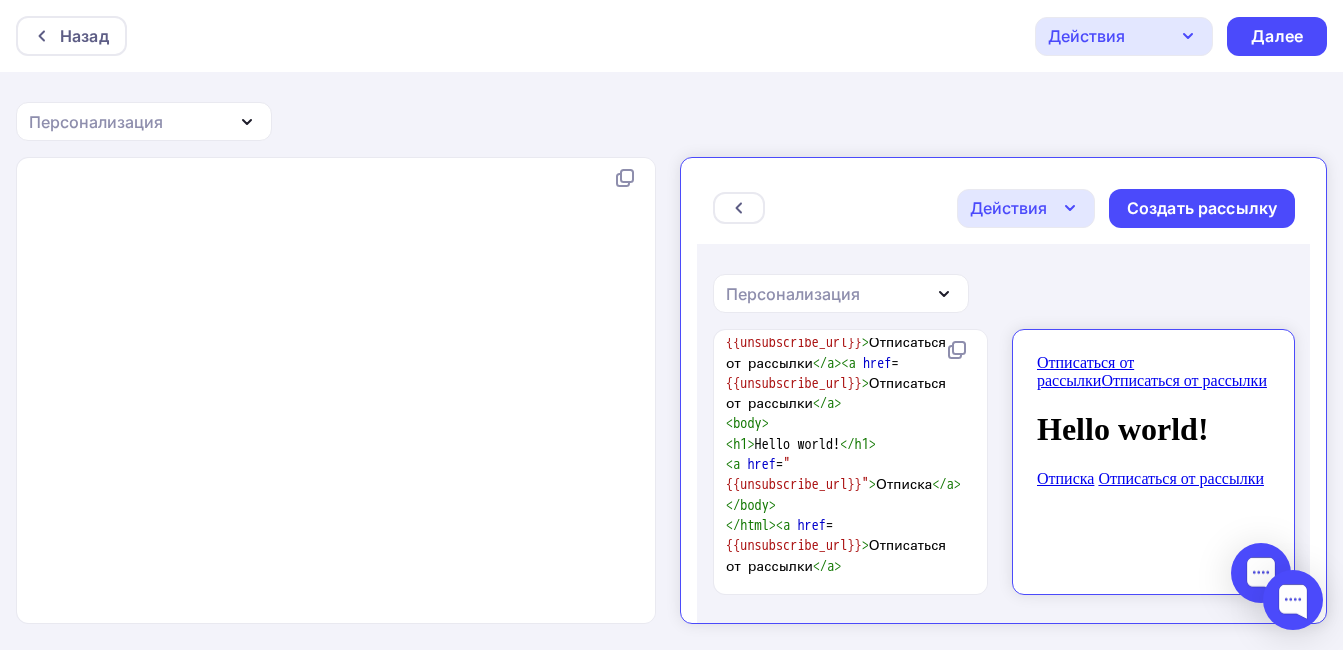click at bounding box center (1243, 556) 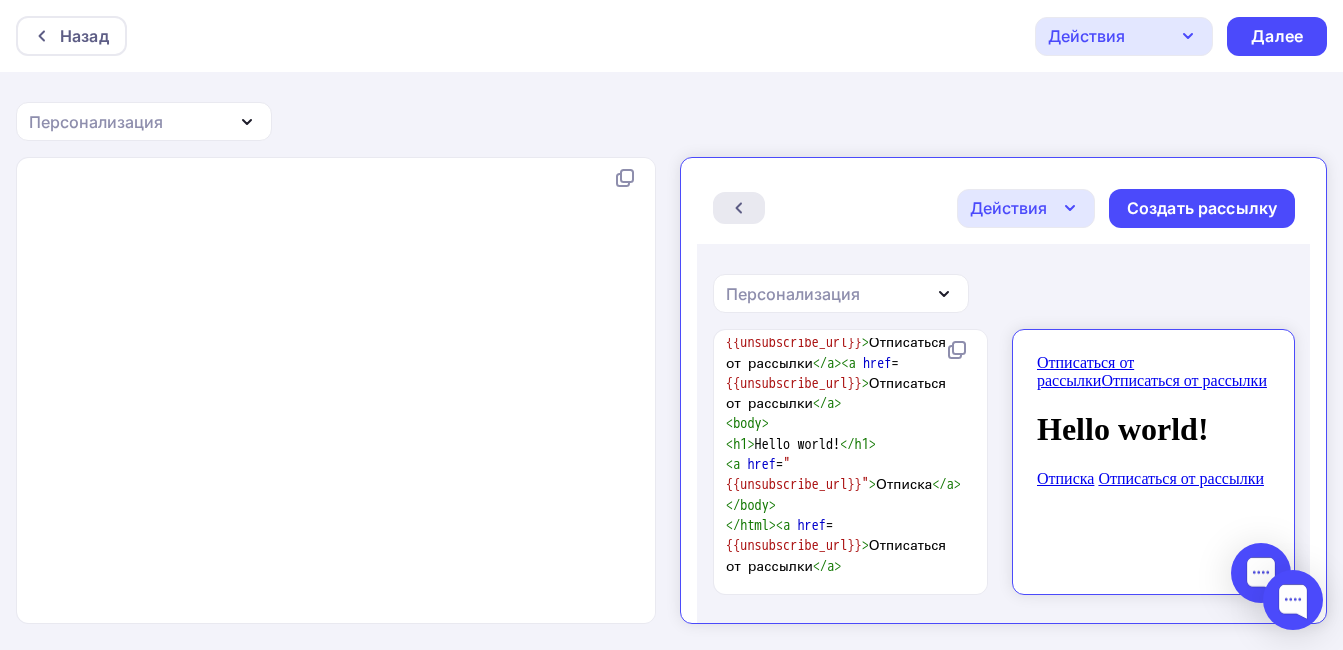 click at bounding box center (721, 191) 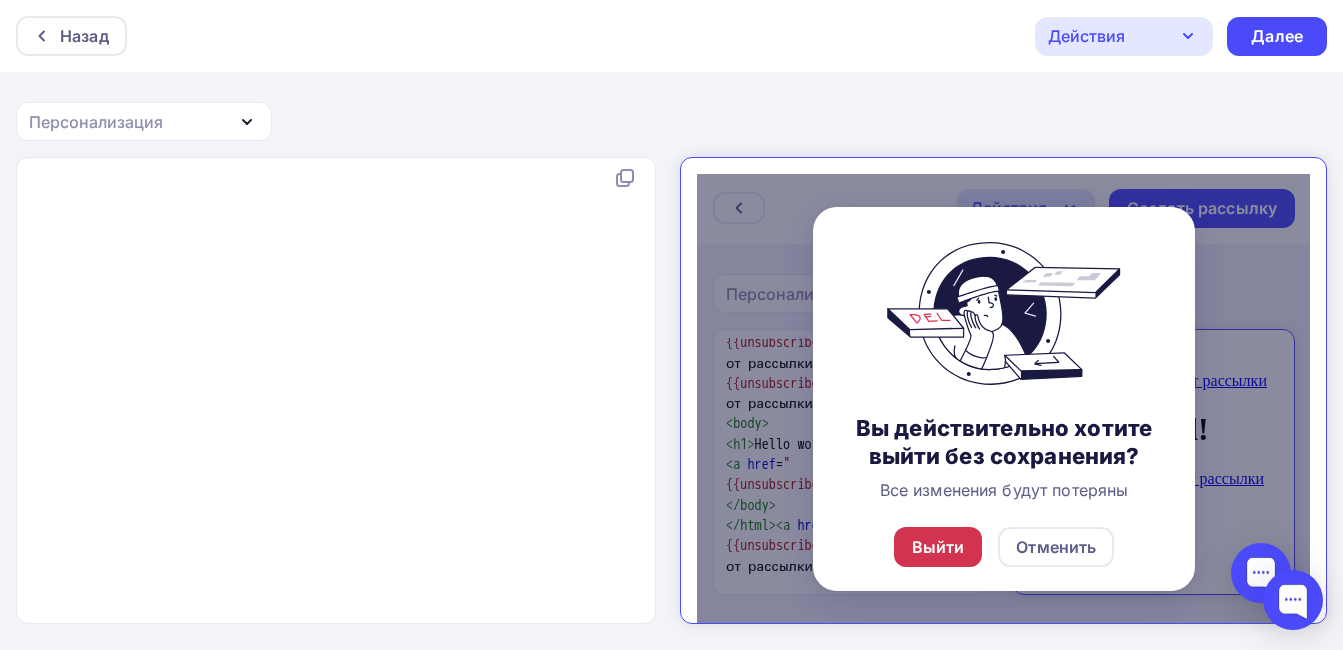click on "Выйти" at bounding box center (920, 530) 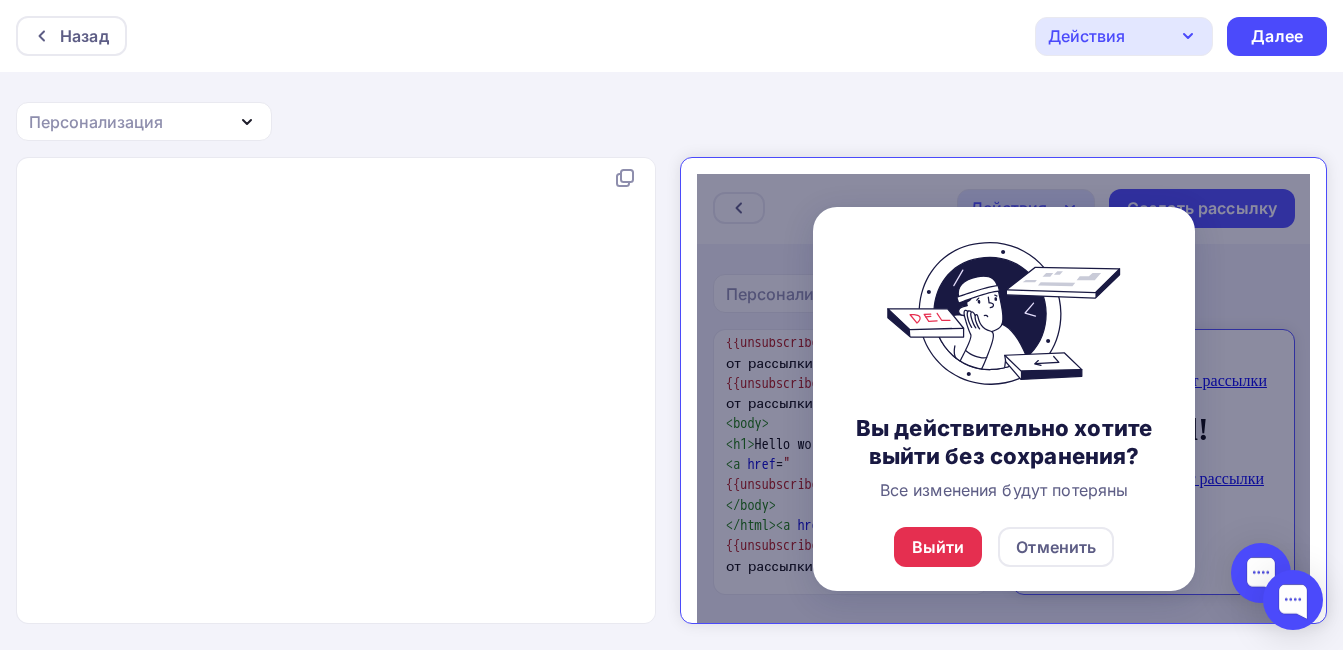 scroll, scrollTop: 8076, scrollLeft: 0, axis: vertical 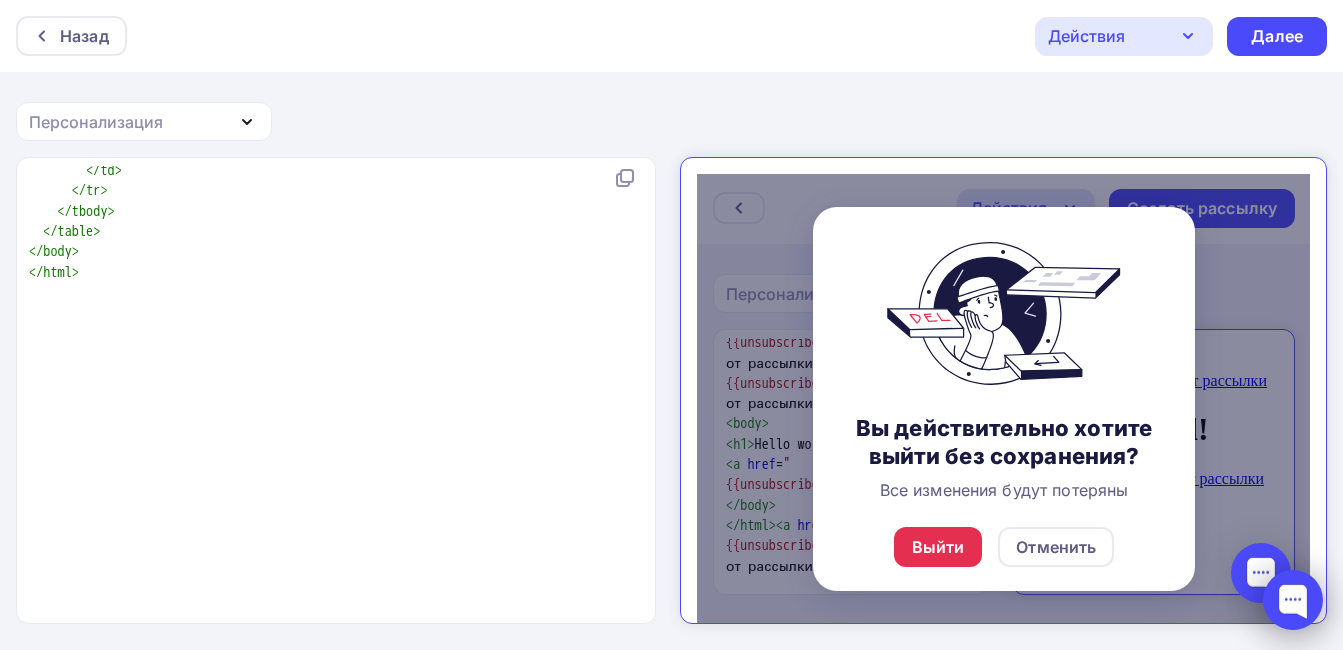 click at bounding box center (1293, 600) 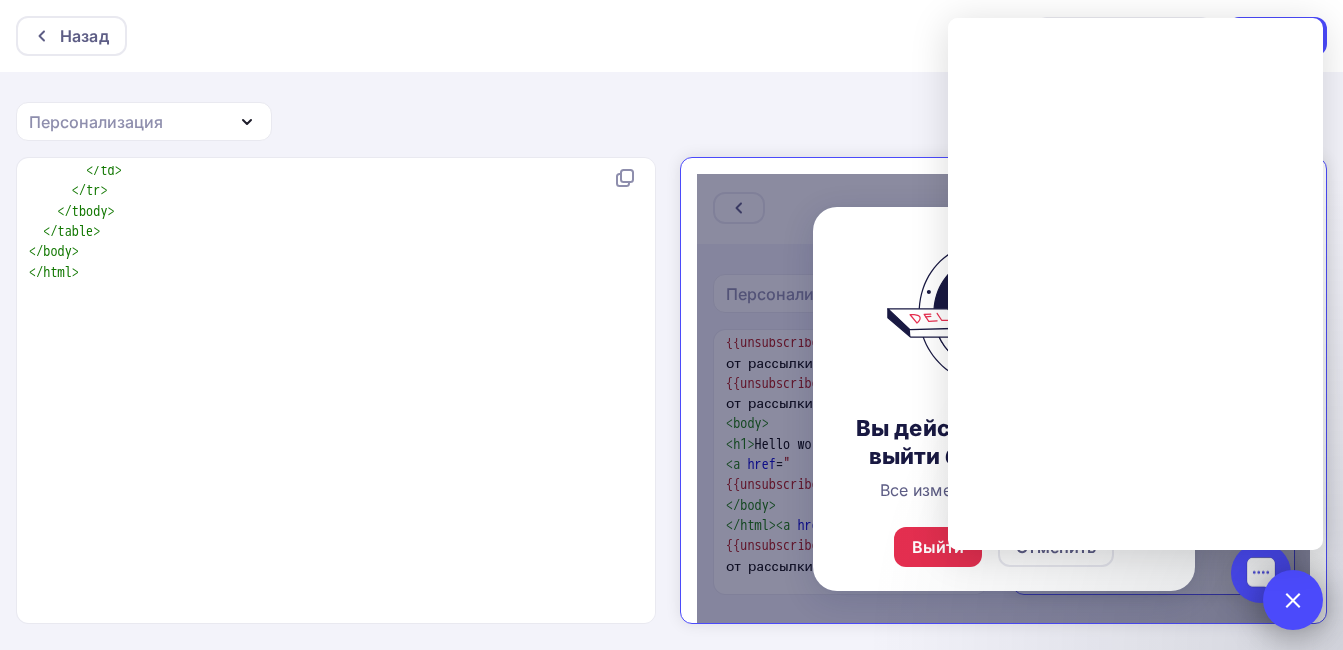 click at bounding box center [1292, 599] 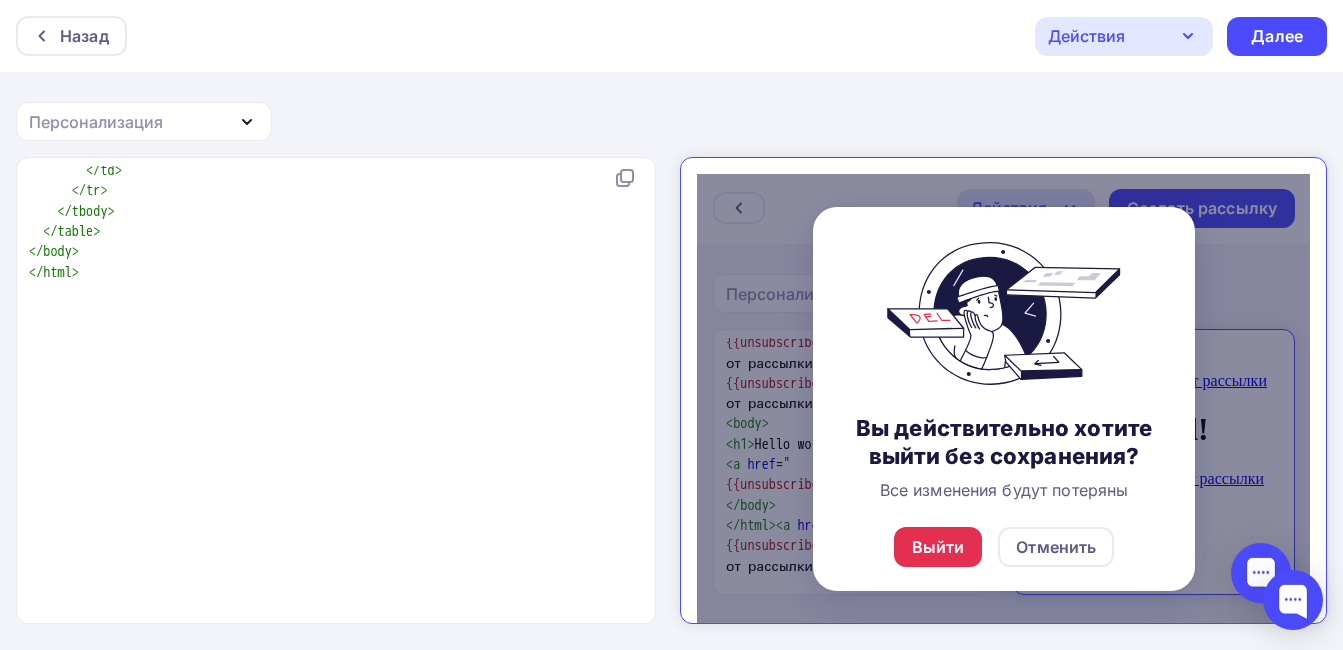 click on "Назад
Действия
Отправить тестовое письмо               Сохранить в Мои шаблоны               Выйти без сохранения               Далее
Персонализация
Email           Телефон           Имя           Страница отписки           ID подписчика           Сайт           Тема письма           Название списка           Число подписчиков           Текущий год           Текущая дата           Дата подписки           Вебверсия             x   <!DOCTYPE html> < html   xmlns:v = "urn:schemas-microsoft-com:vml"   xmlns:o = "urn:schemas-microsoft-com:office:office" > < head >    < meta   http-equiv = "Content-Type"   content = "text/html; charset=utf-8" >    < meta   name =   =" at bounding box center (671, 326) 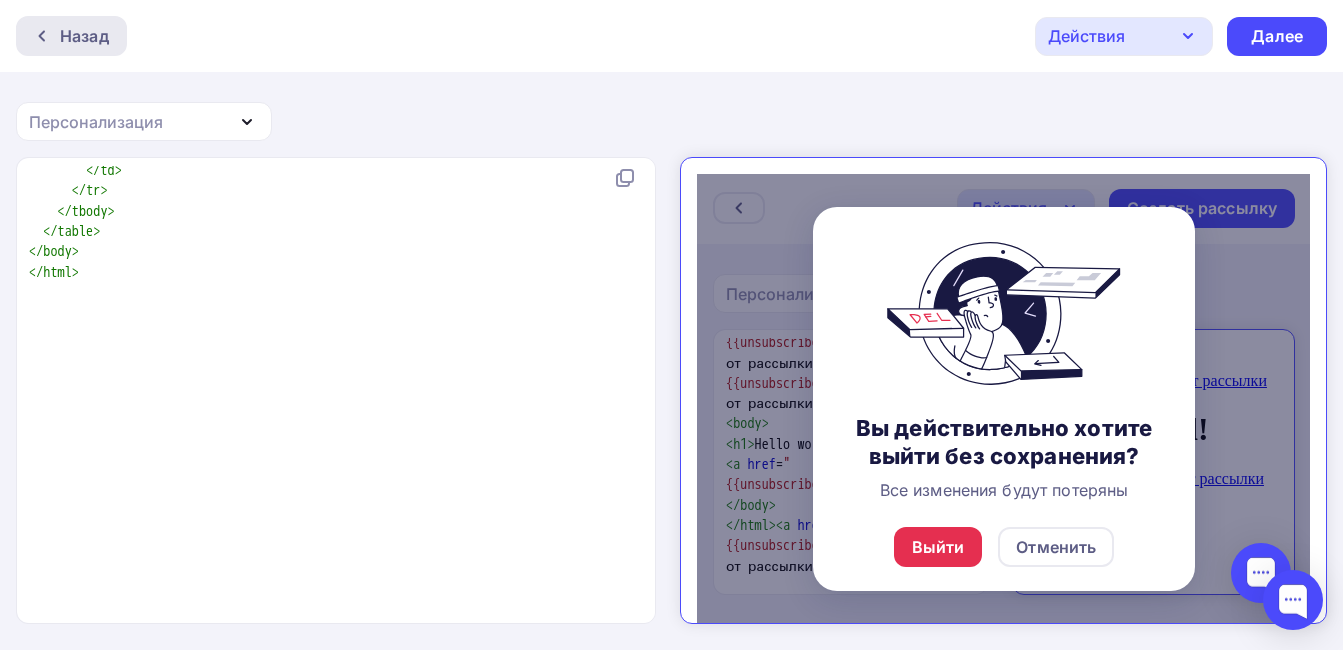 click on "Назад" at bounding box center (84, 36) 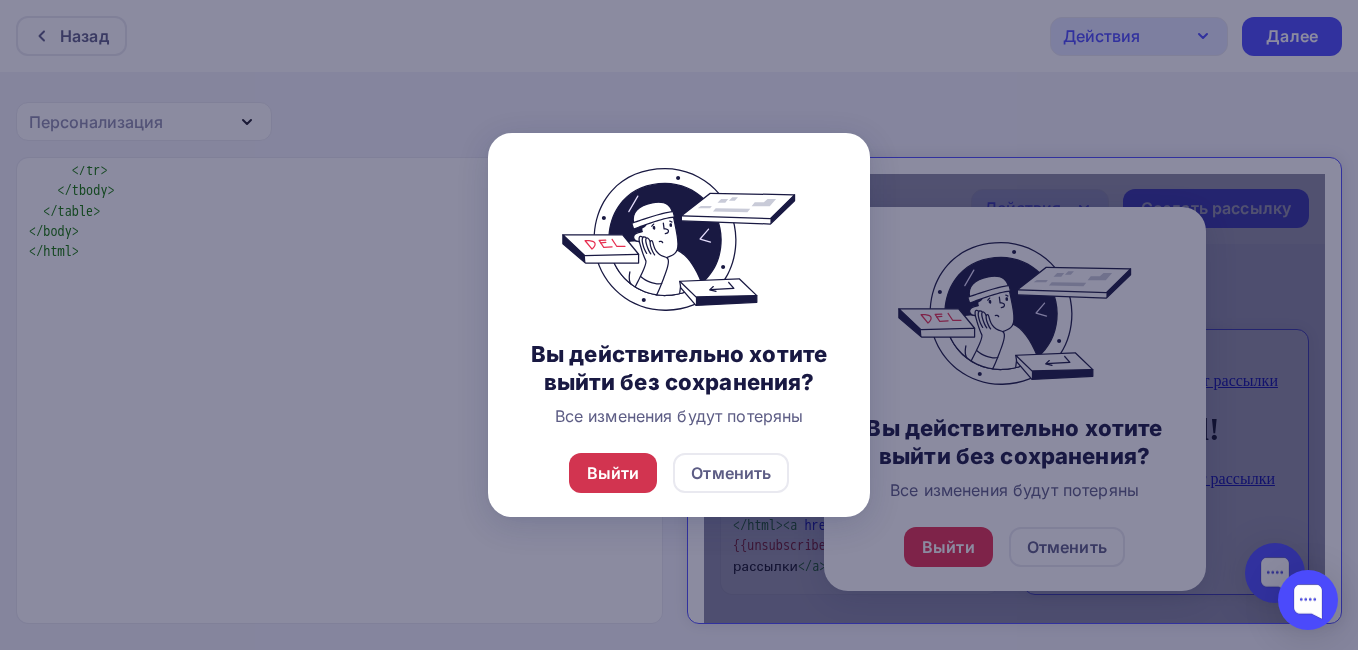 click on "Выйти" at bounding box center (613, 473) 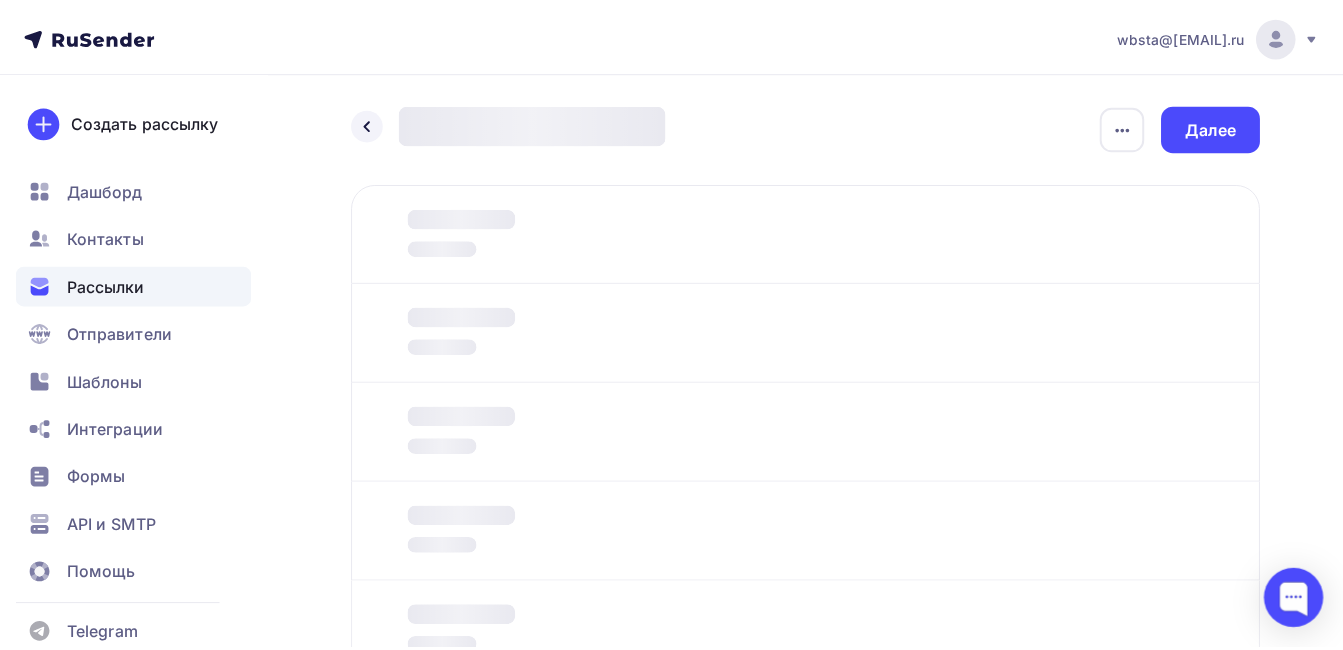 scroll, scrollTop: 162, scrollLeft: 0, axis: vertical 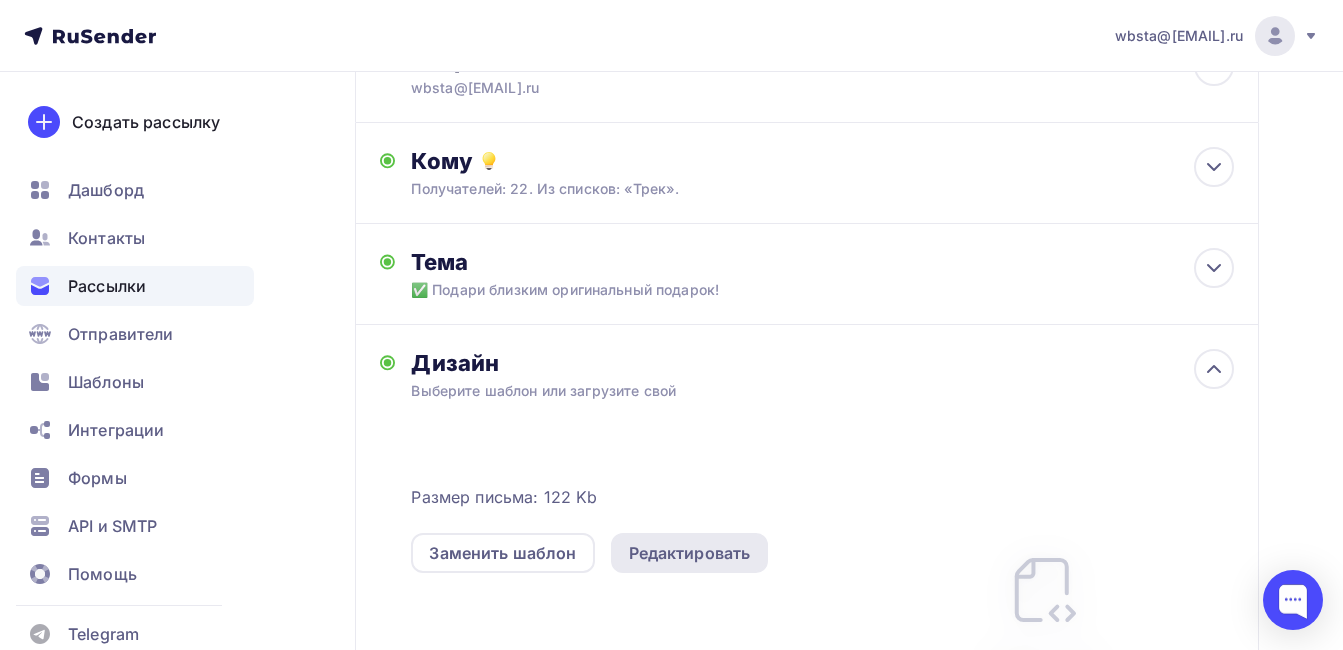 click on "Редактировать" at bounding box center [690, 553] 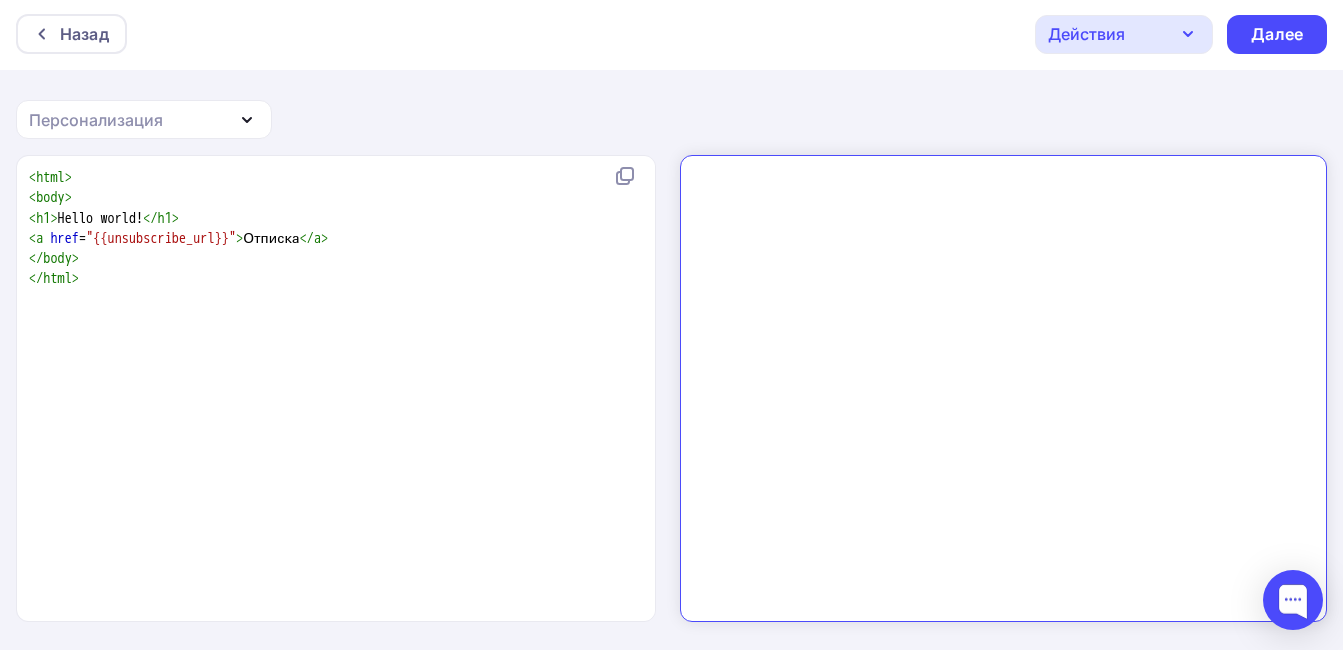 scroll, scrollTop: 0, scrollLeft: 0, axis: both 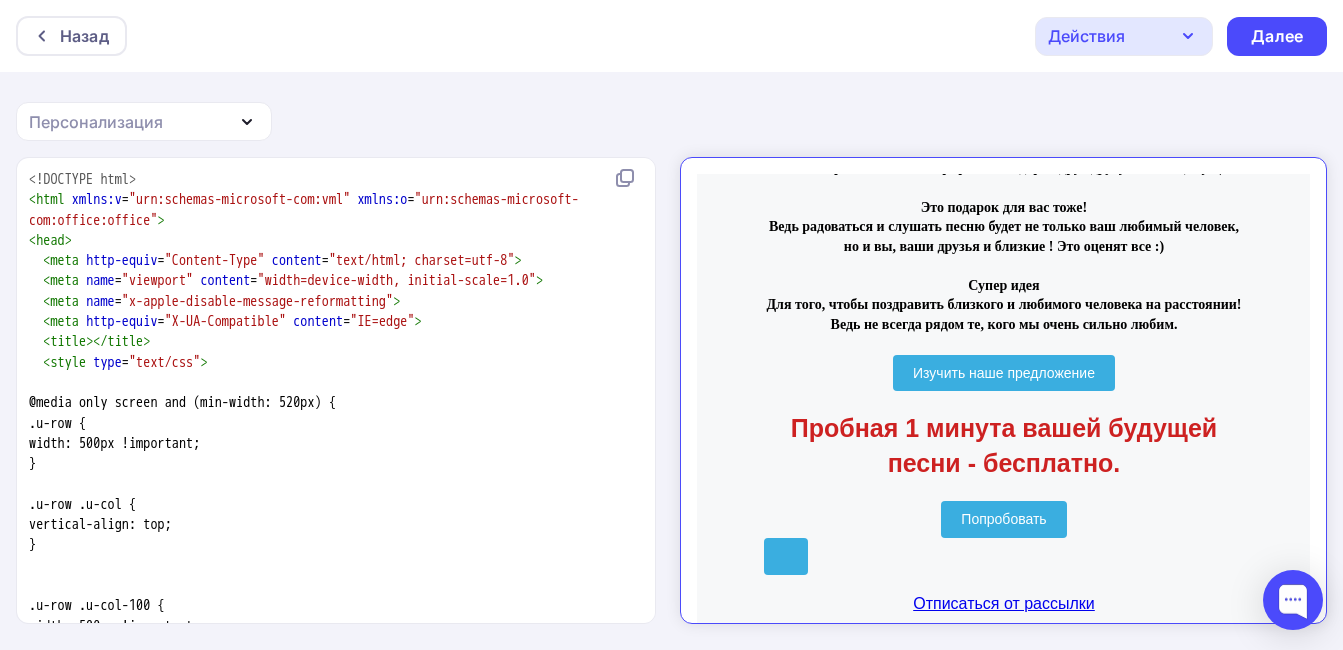 click on "Отписаться от рассылки" at bounding box center (986, 587) 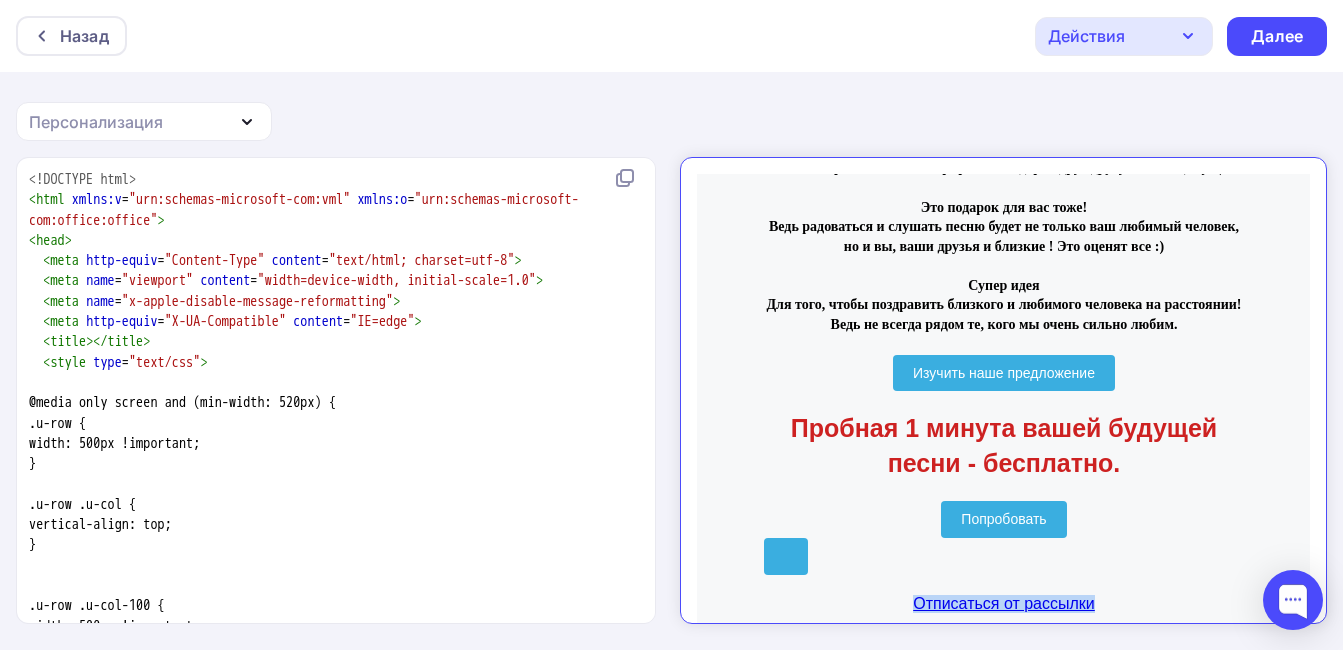 drag, startPoint x: 1076, startPoint y: 588, endPoint x: 893, endPoint y: 595, distance: 183.13383 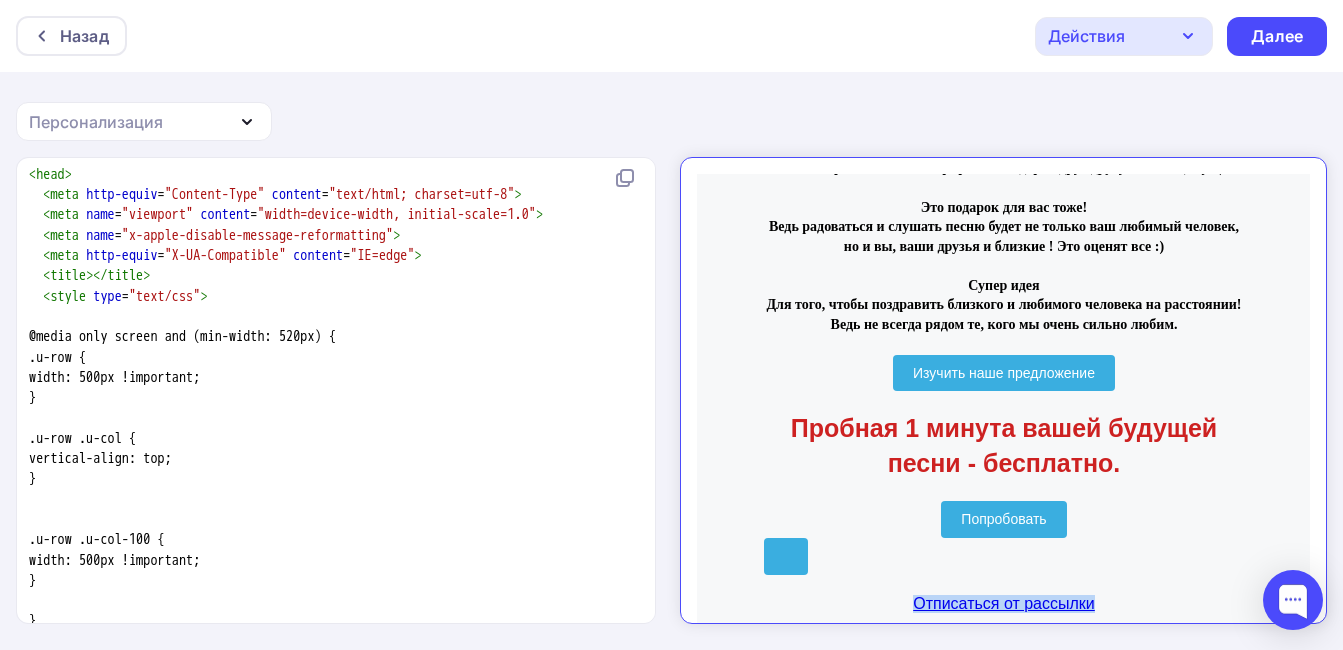 scroll, scrollTop: 186, scrollLeft: 0, axis: vertical 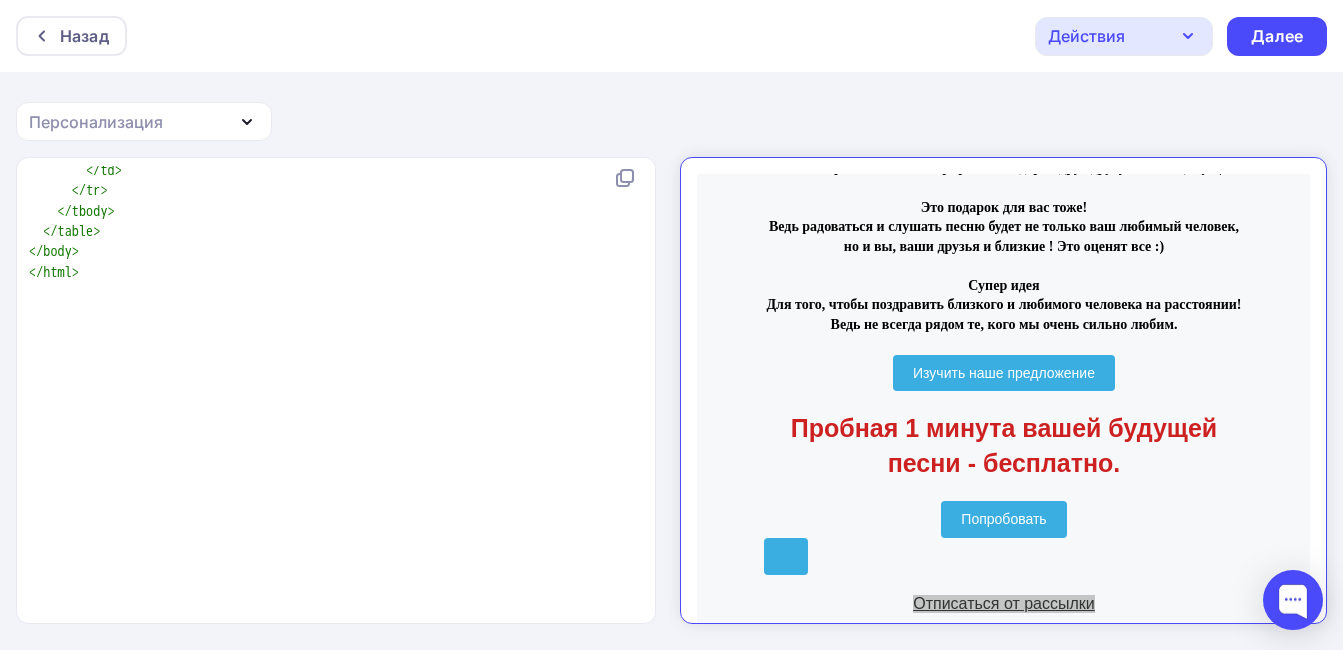 click 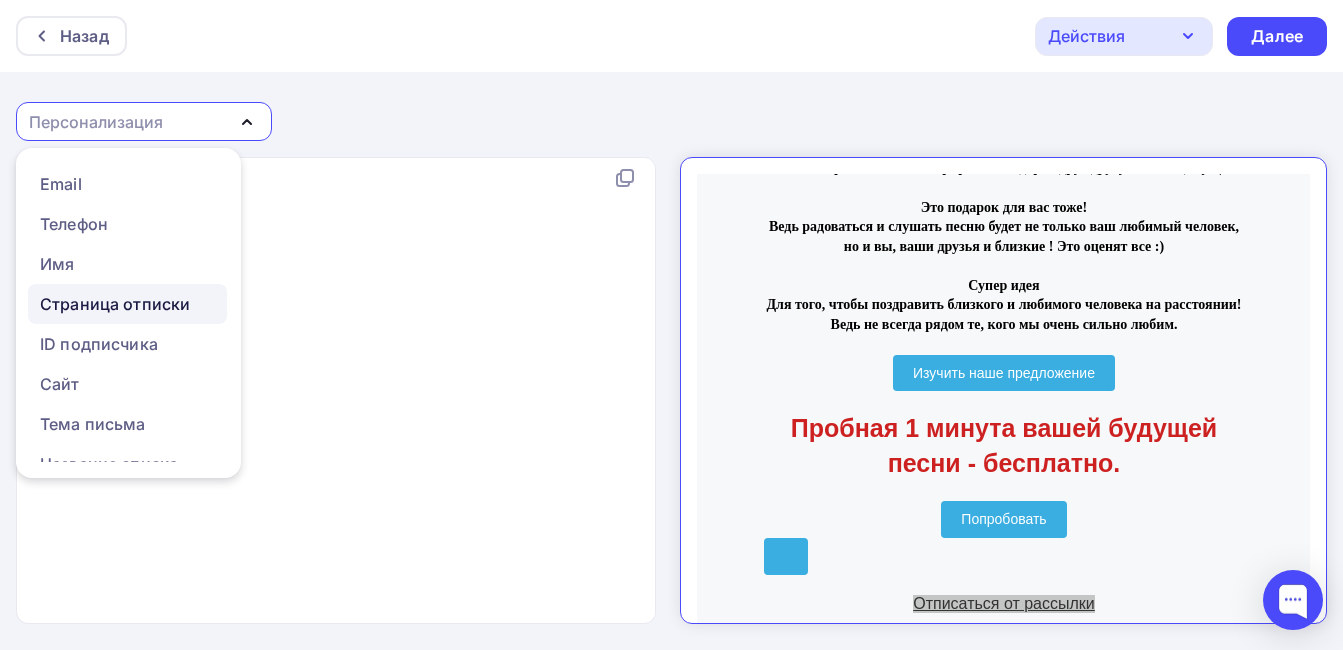 click on "Страница отписки" at bounding box center [115, 304] 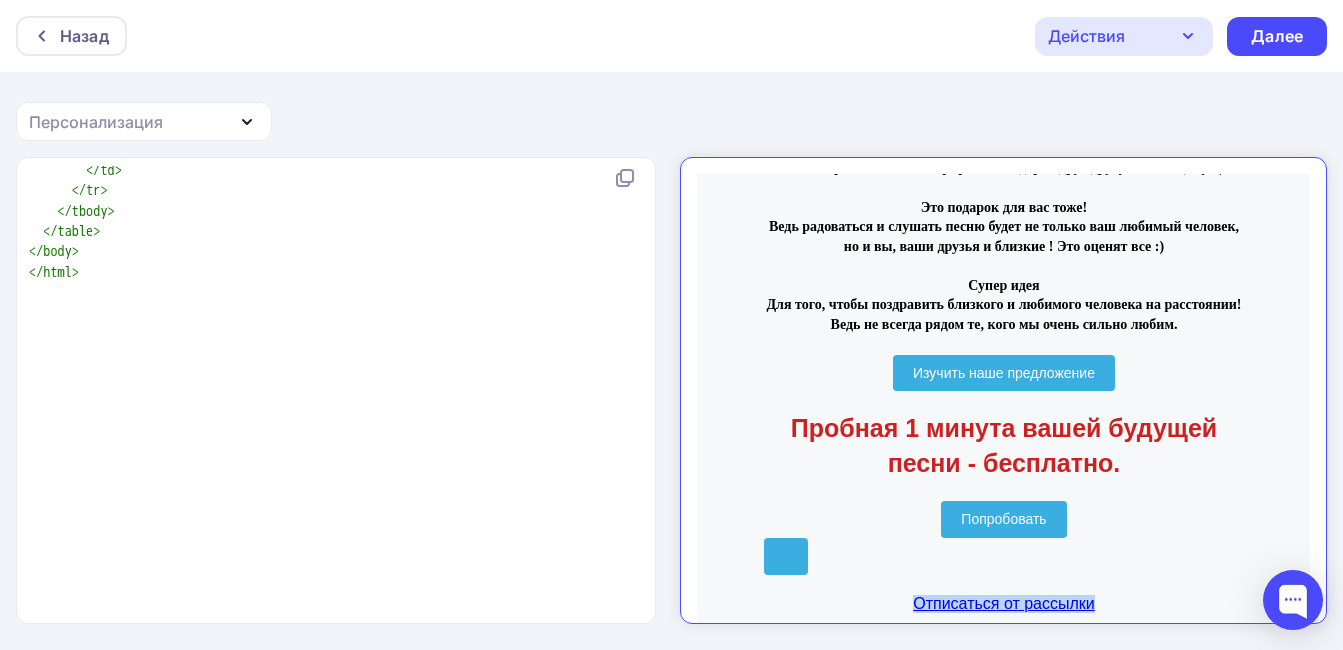 drag, startPoint x: 1078, startPoint y: 598, endPoint x: 889, endPoint y: 589, distance: 189.21416 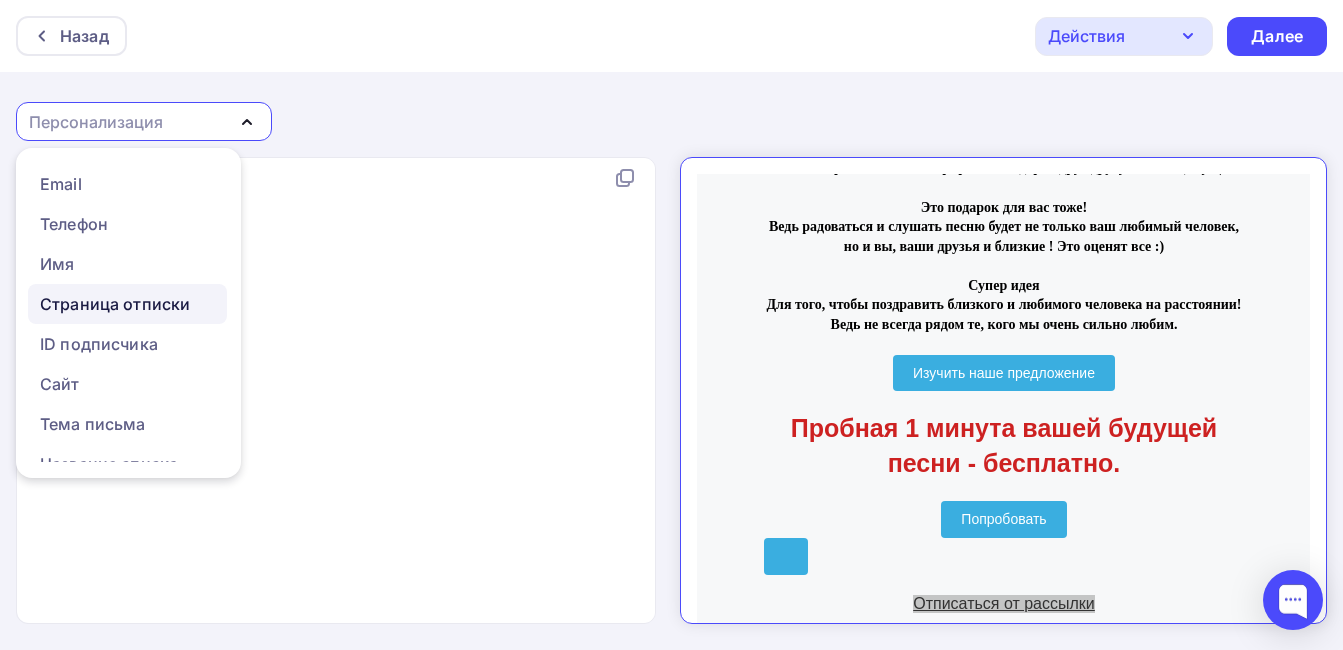 click on "Страница отписки" at bounding box center [115, 304] 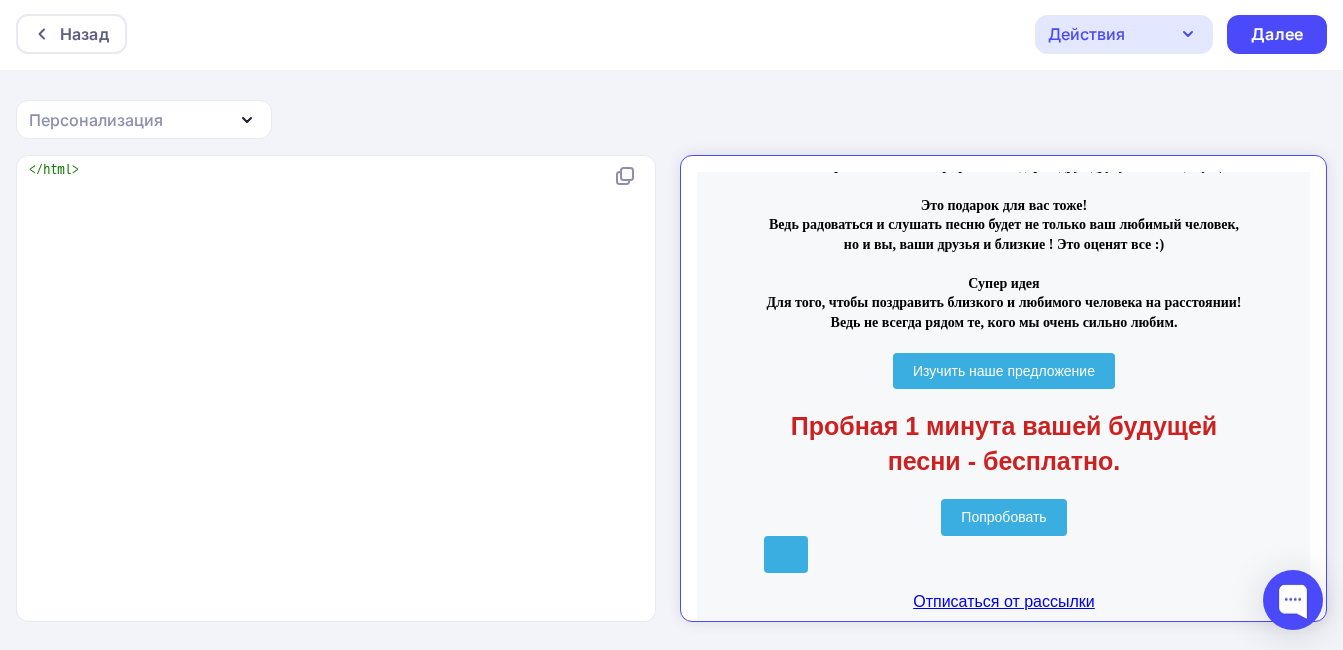 click 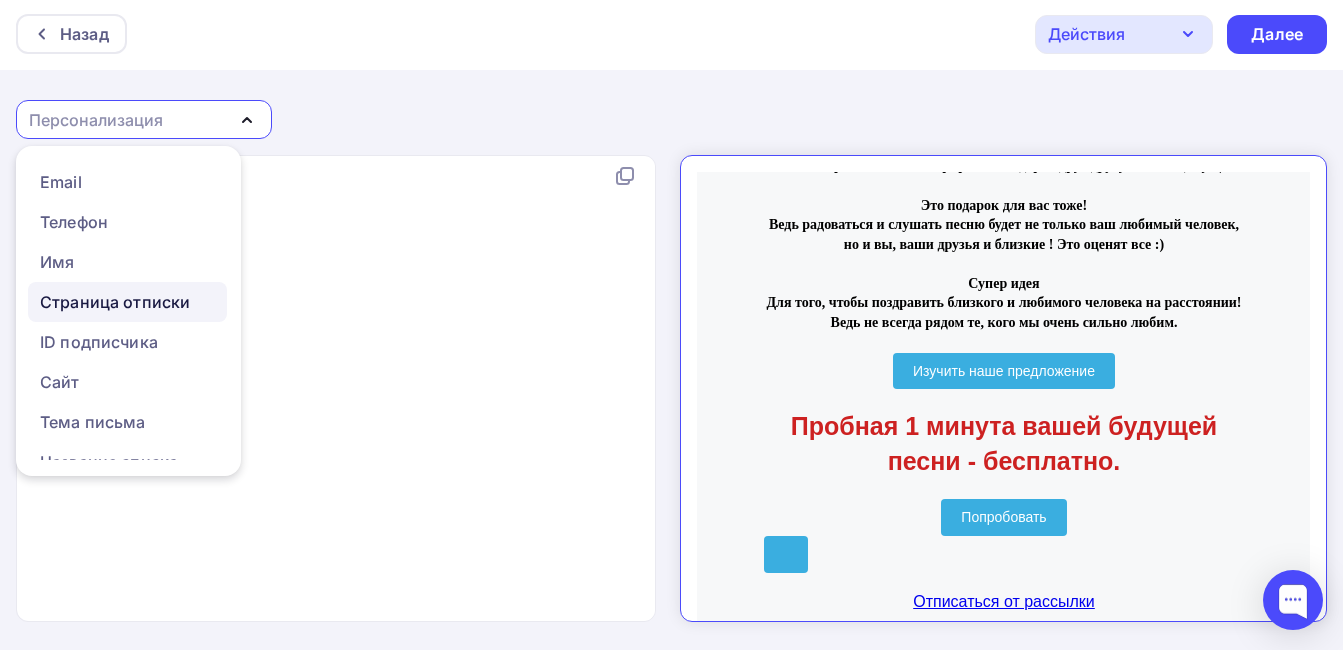 click on "Страница отписки" at bounding box center [115, 302] 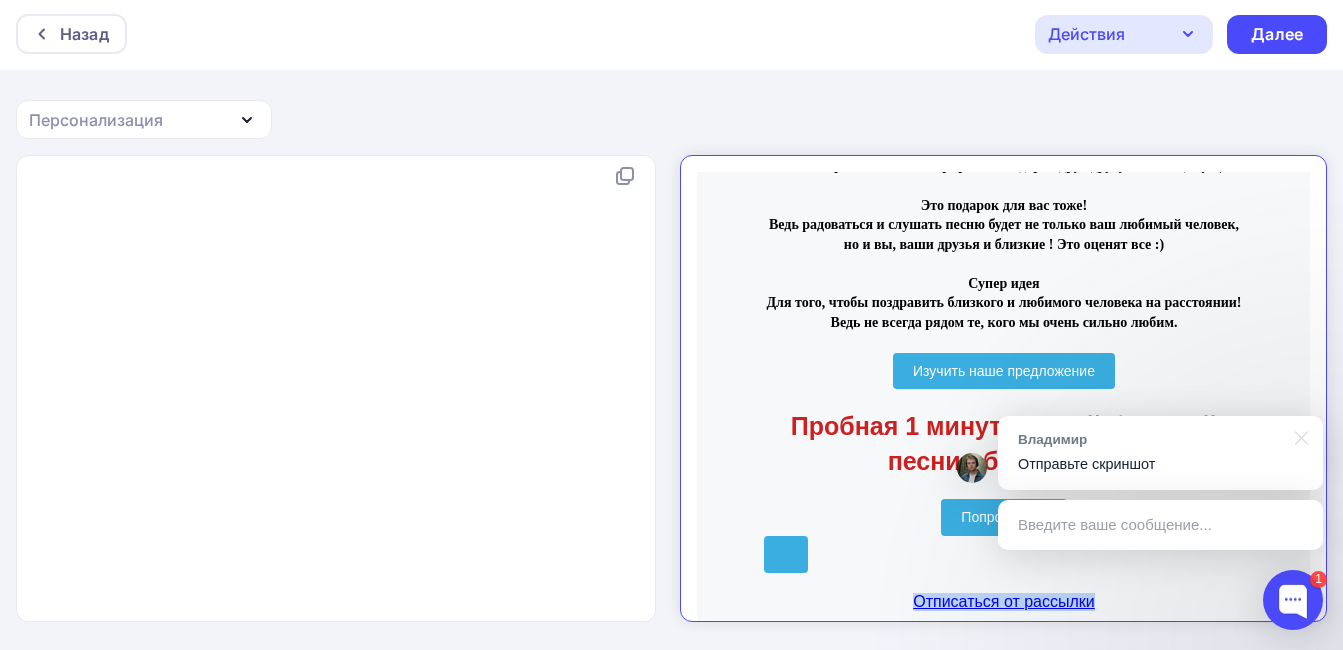 drag, startPoint x: 1076, startPoint y: 588, endPoint x: 892, endPoint y: 594, distance: 184.0978 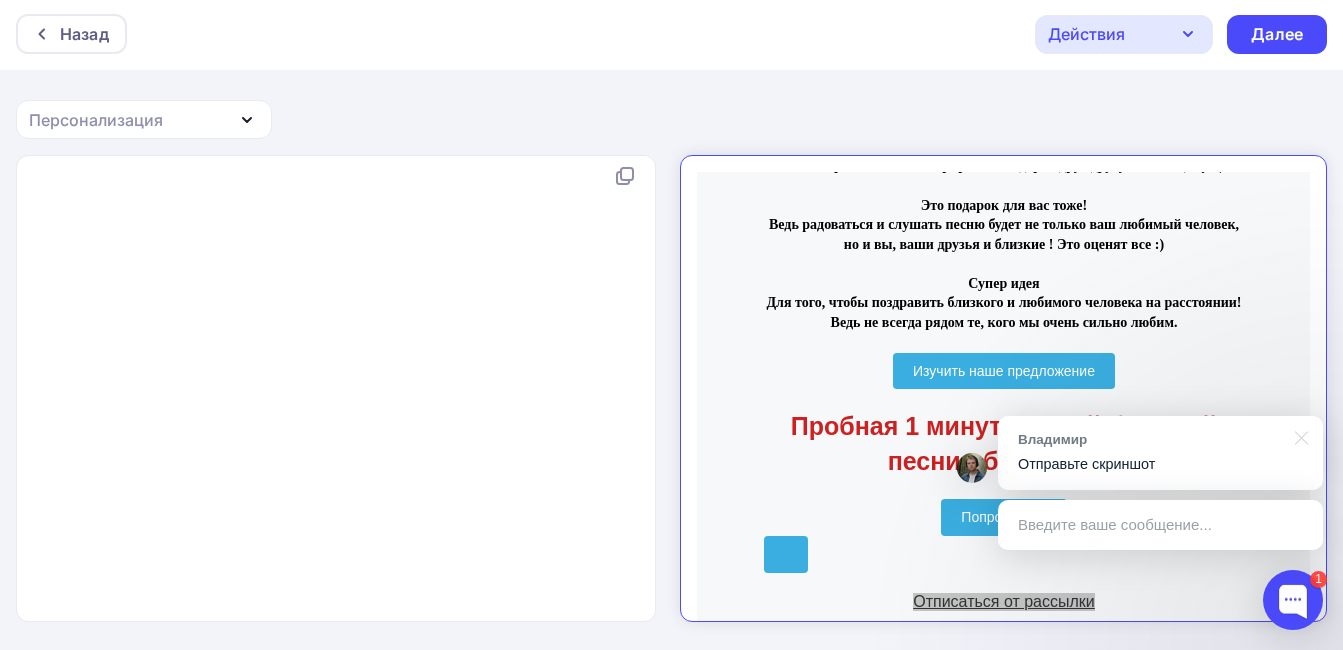 click on "Назад
Действия
Отправить тестовое письмо               Сохранить в Мои шаблоны               Выйти без сохранения               Далее
Персонализация
Email           Телефон           Имя           Страница отписки           ID подписчика           Сайт           Тема письма           Название списка           Число подписчиков           Текущий год           Текущая дата           Дата подписки           Вебверсия             xxxxxxxxxx   < a   href = {{unsubscribe_url}} > Отписаться от рассылки < / a >< a   href = {{unsubscribe_url}} > Отписаться от рассылки < / a >< a   href = {{unsubscribe_url}} > < / a > <!DOCTYPE html> <" at bounding box center [671, 324] 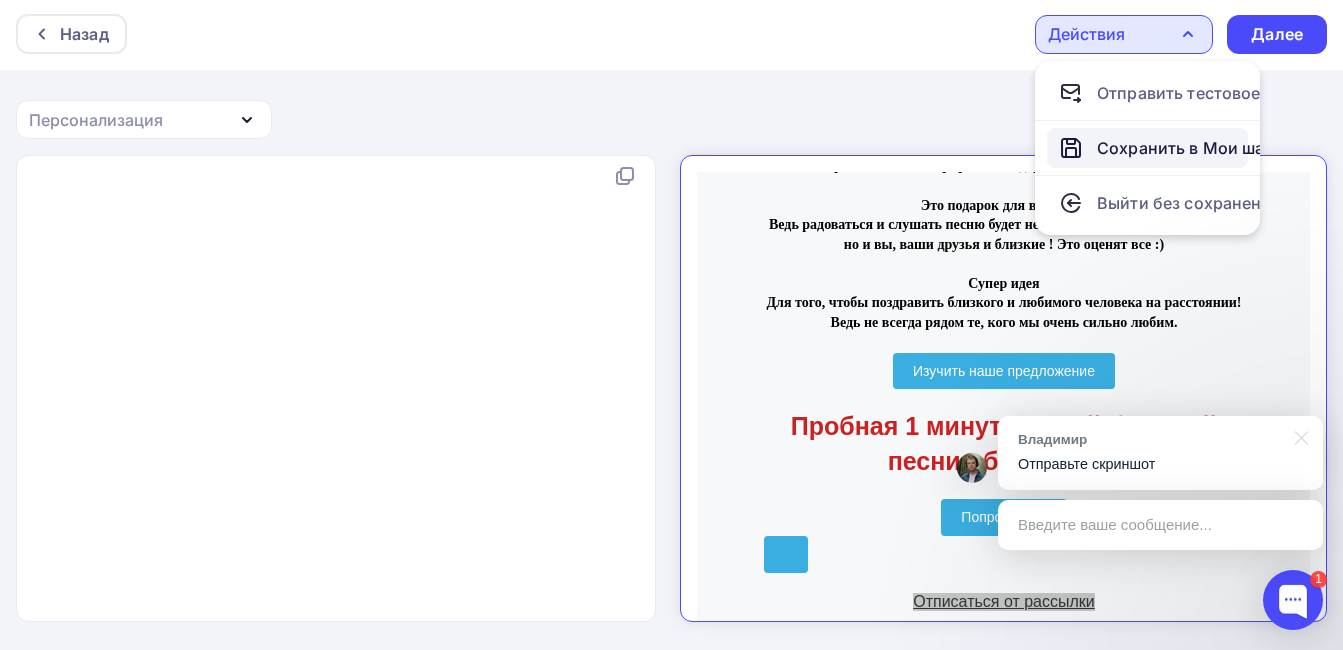 click on "Сохранить в Мои шаблоны" at bounding box center [1206, 148] 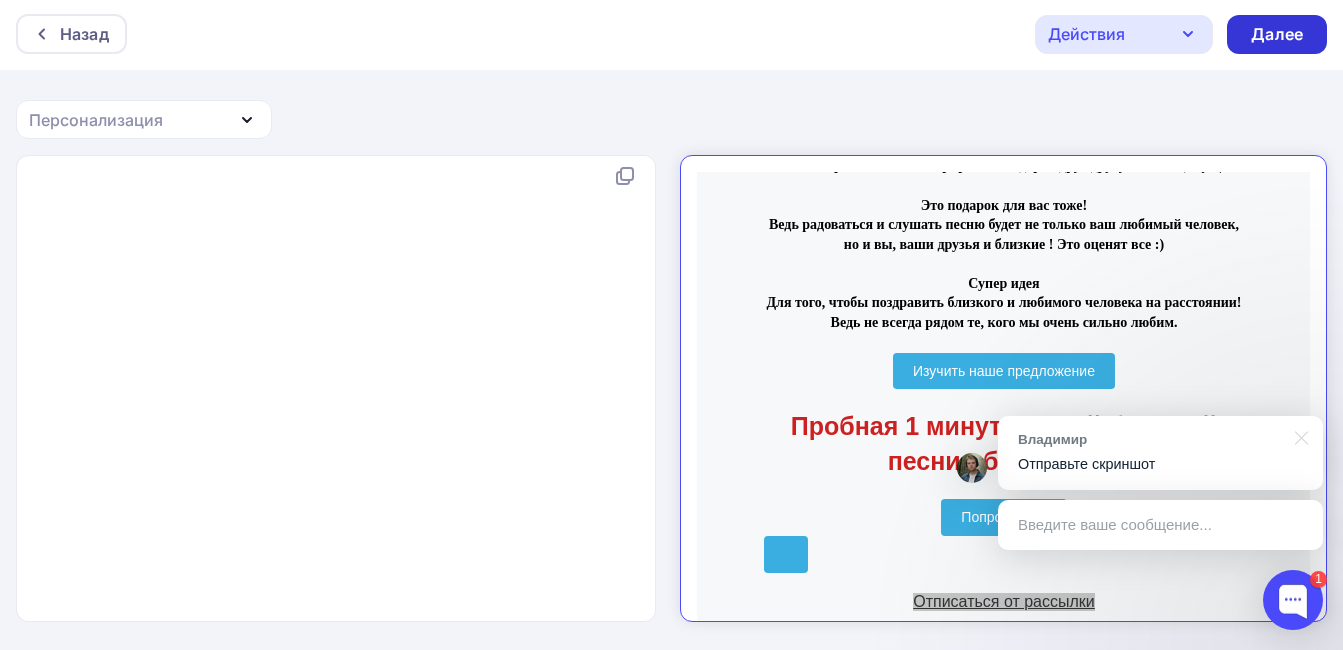 click on "Далее" at bounding box center (1277, 34) 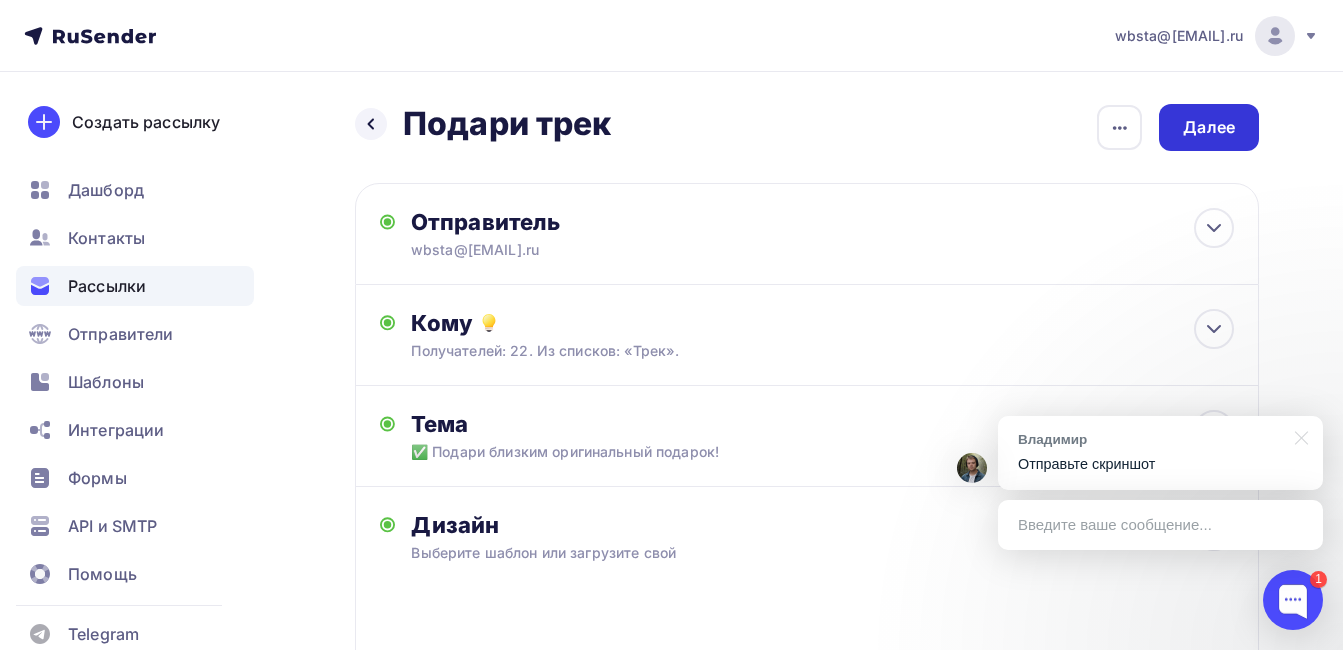 click on "Далее" at bounding box center [1209, 127] 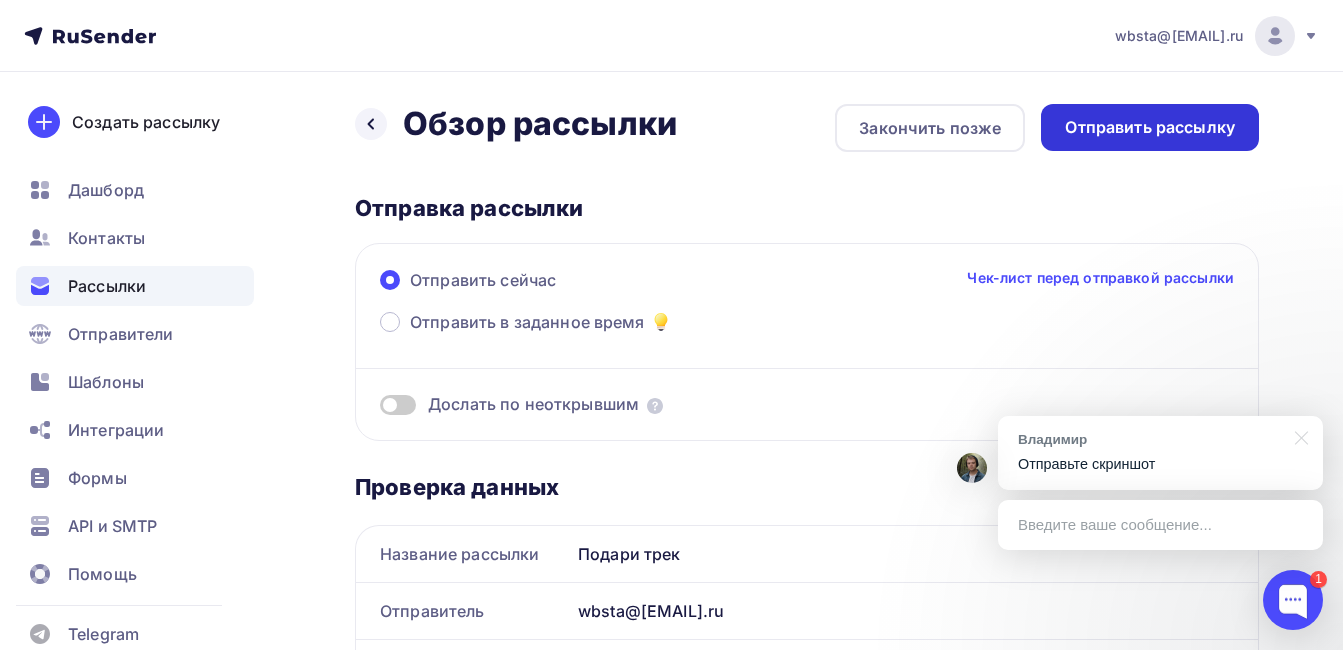 click on "Отправить рассылку" at bounding box center (1150, 127) 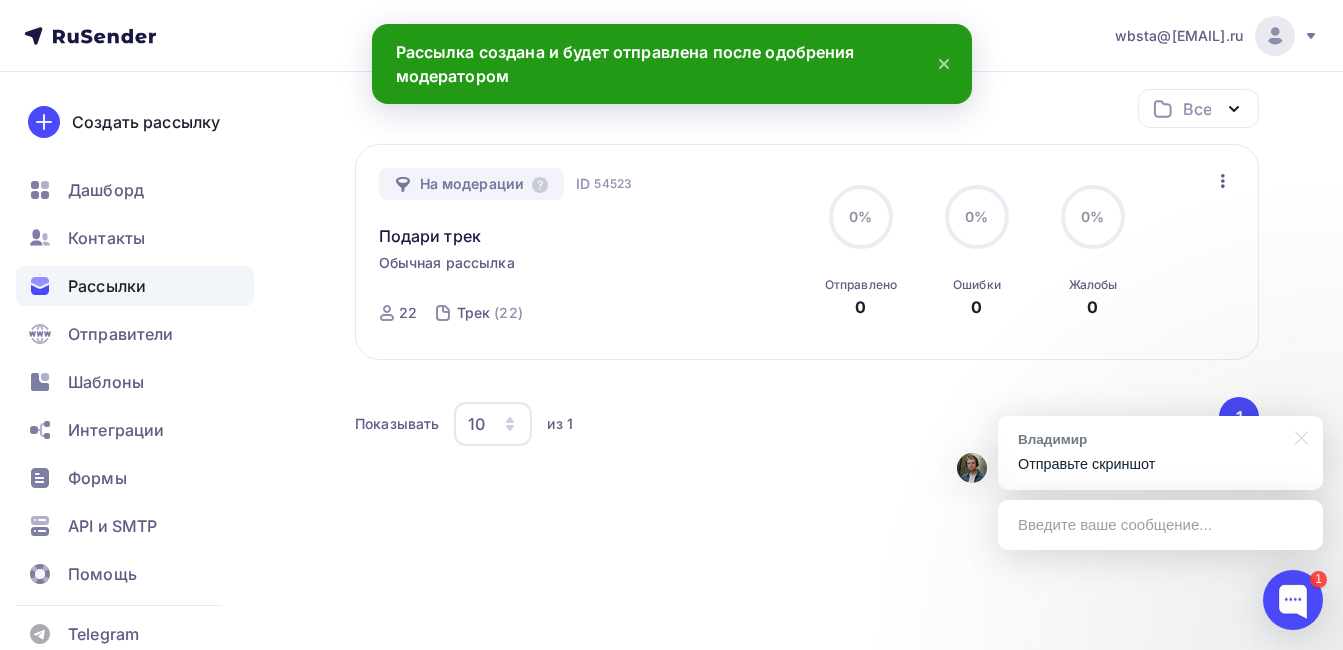 click on "Введите ваше сообщение..." at bounding box center (1160, 525) 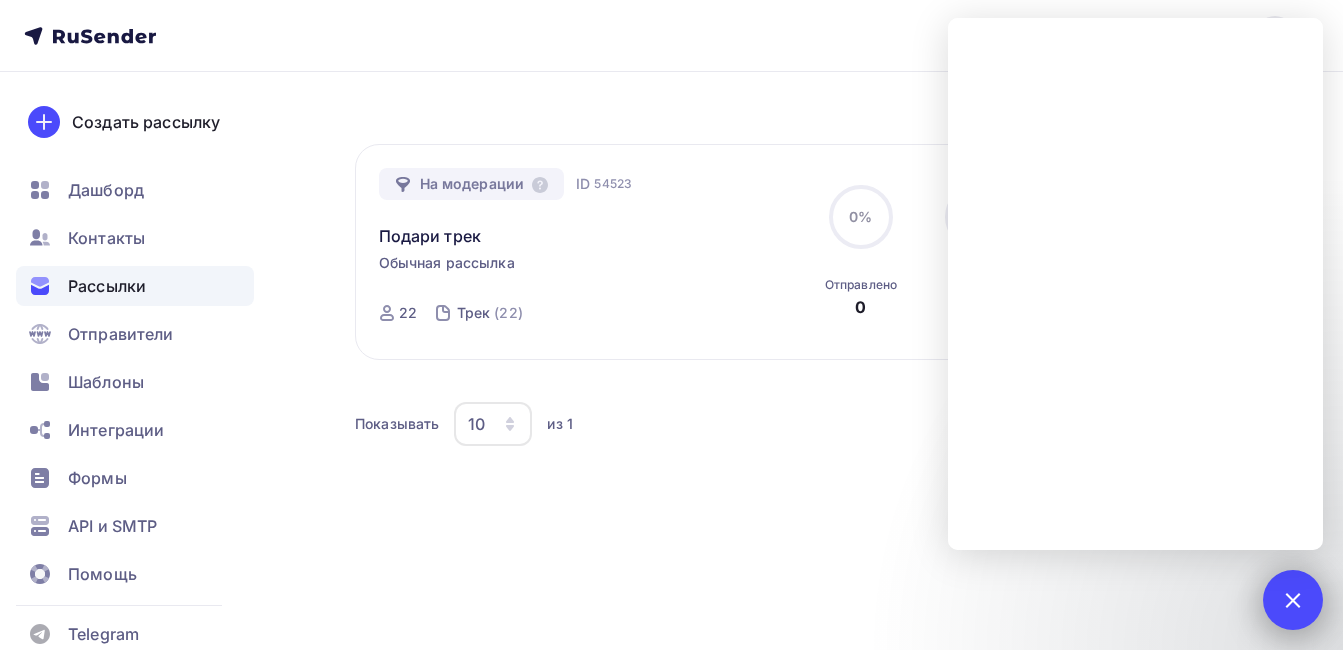 click at bounding box center [1292, 599] 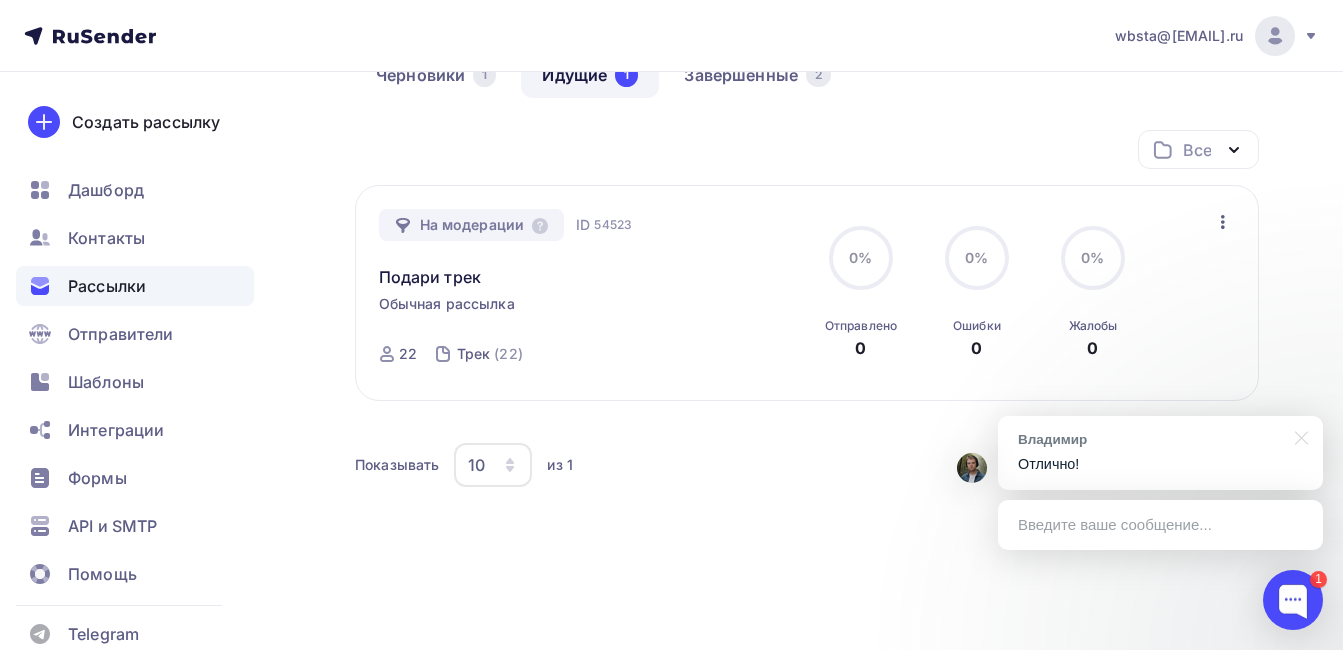 scroll, scrollTop: 164, scrollLeft: 0, axis: vertical 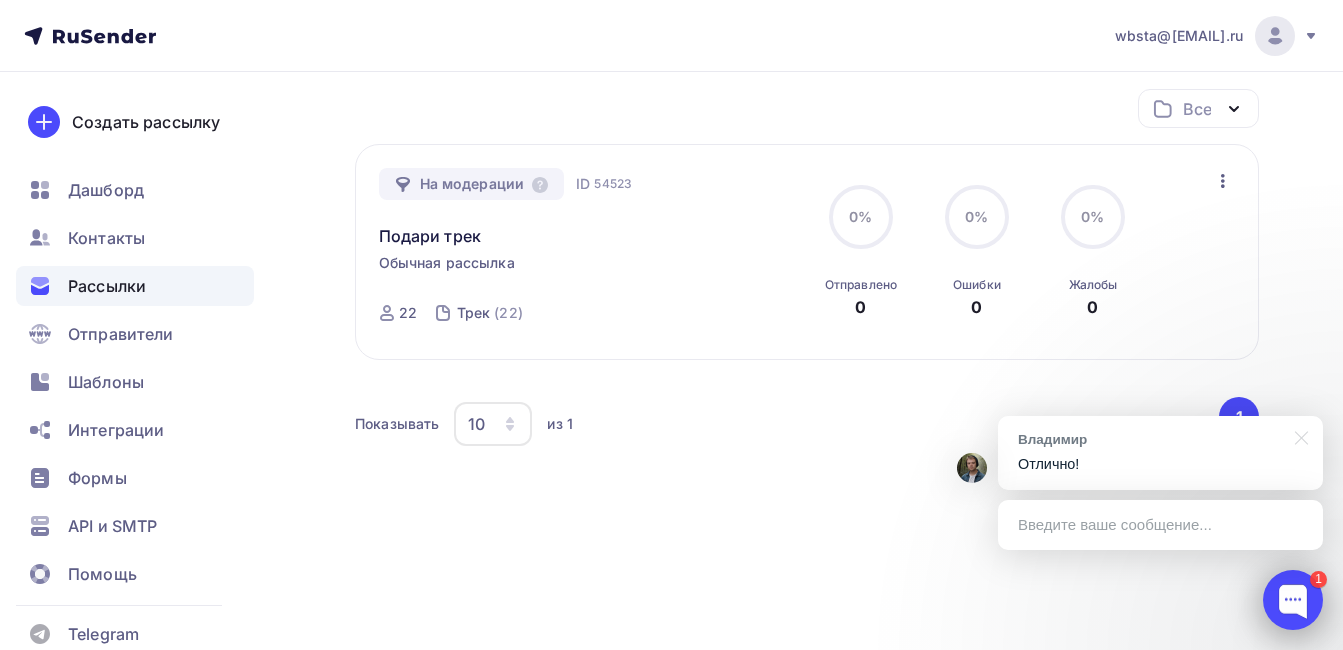 click at bounding box center [1293, 600] 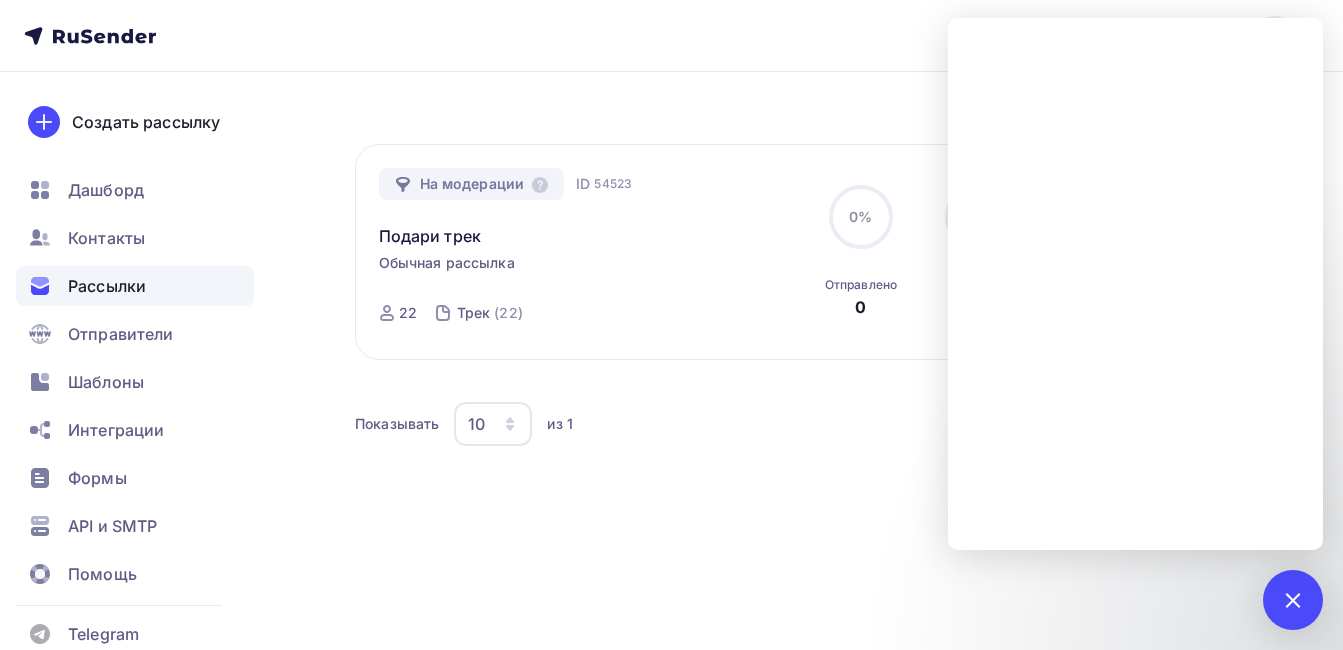 click on "Все
Все папки           Создать новую папку
На модерации
ID   54523
Подари трек
Обычная рассылка
Отправка
ID   54523
22
Трек   (22)     0%   0%
Отправлено
0
0%   0%
Ошибки
0
0%   0%
Жалобы
0
Изменить время отправки
Отменить рассылку
Добавить в папку
Показывать
10
10
20
50
100
из 1   ‹ 1 ›" at bounding box center [807, 305] 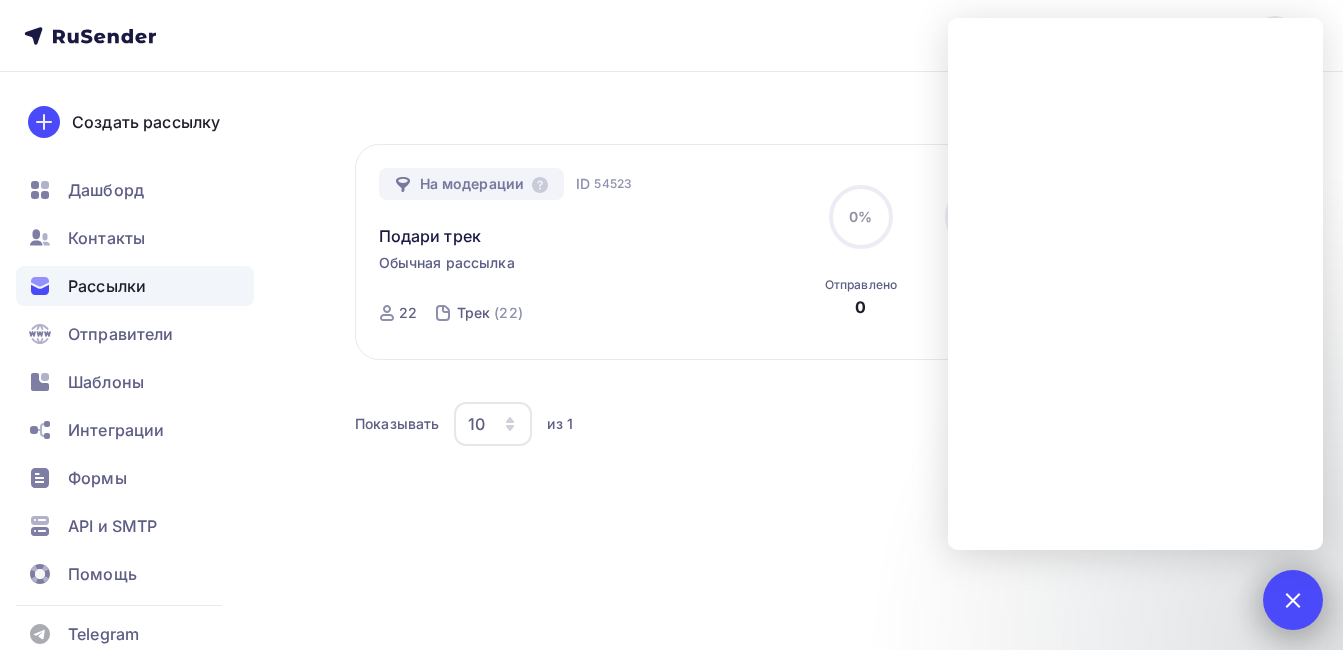 click at bounding box center (1292, 599) 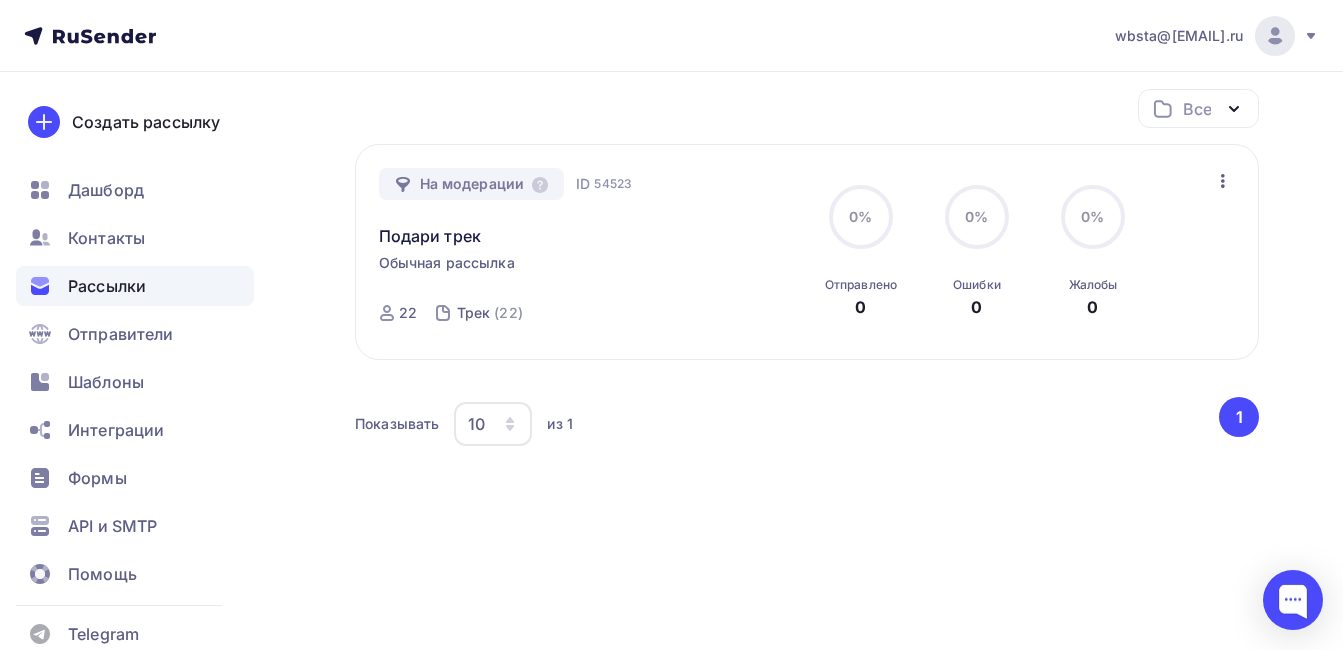 click on "wbsta@[EMAIL].ru             Аккаунт         Тарифы       Выйти
Создать рассылку
Дашборд
Контакты
Рассылки
Отправители
Шаблоны
Интеграции
Формы
API и SMTP
Помощь
Telegram
Аккаунт         Тарифы                   Помощь       Выйти" at bounding box center (671, 36) 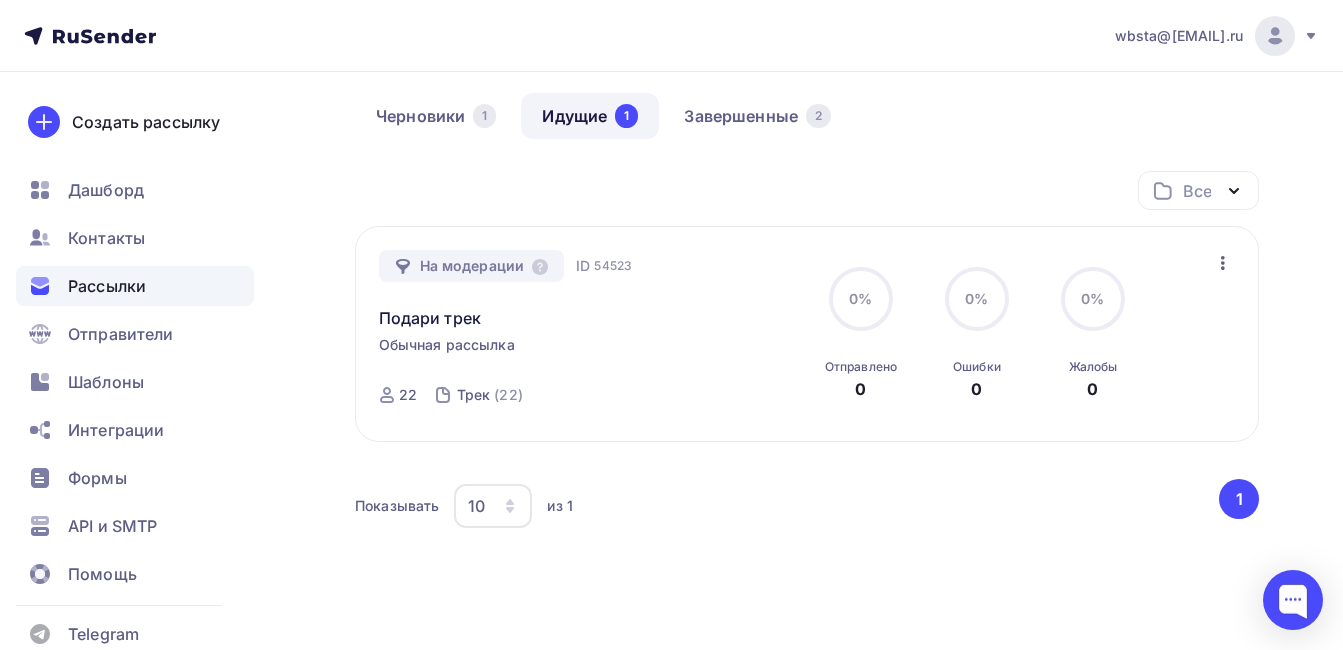 scroll, scrollTop: 0, scrollLeft: 0, axis: both 